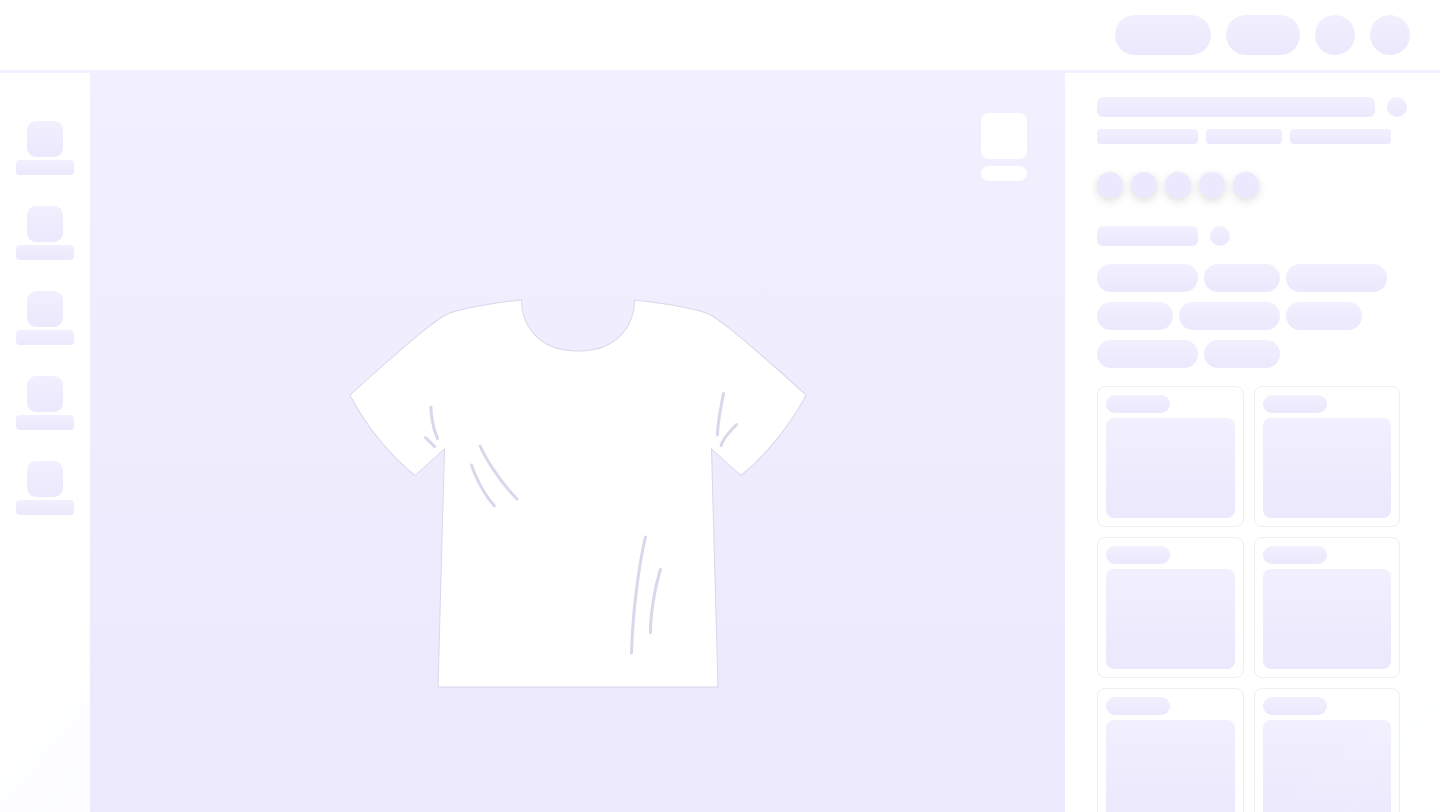 scroll, scrollTop: 0, scrollLeft: 0, axis: both 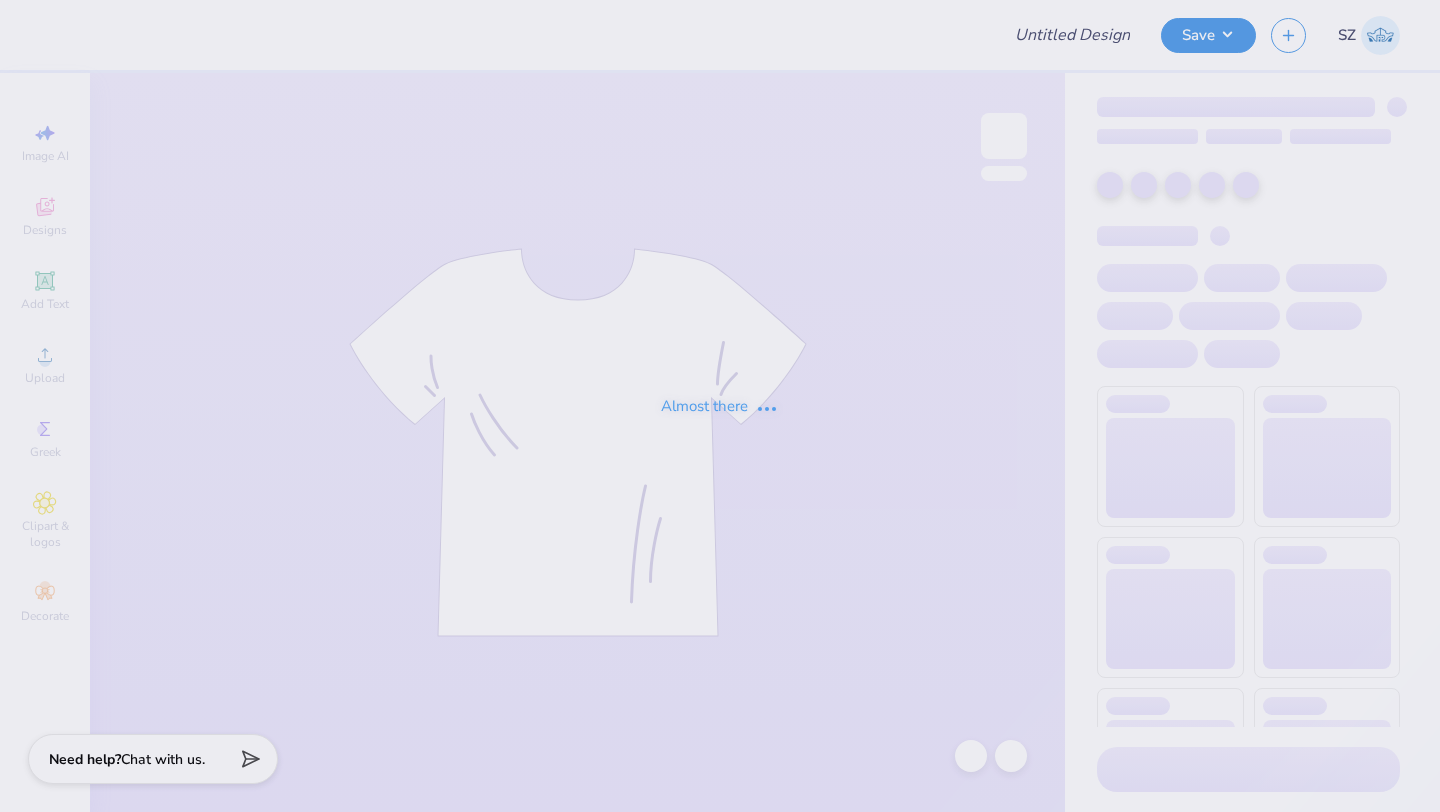 type on "Alpha Sigma Alpha Kettering Uni Fall Merch" 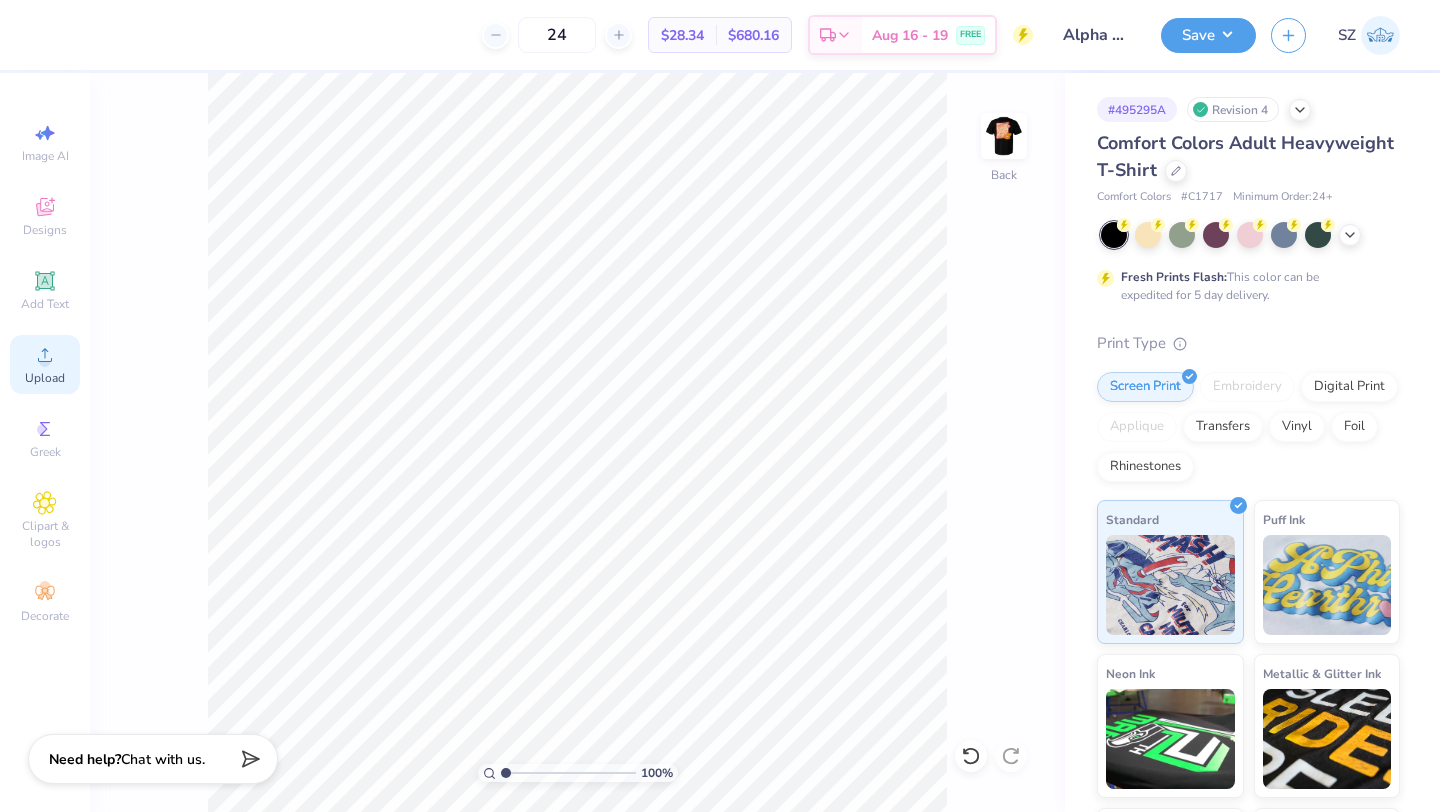 click 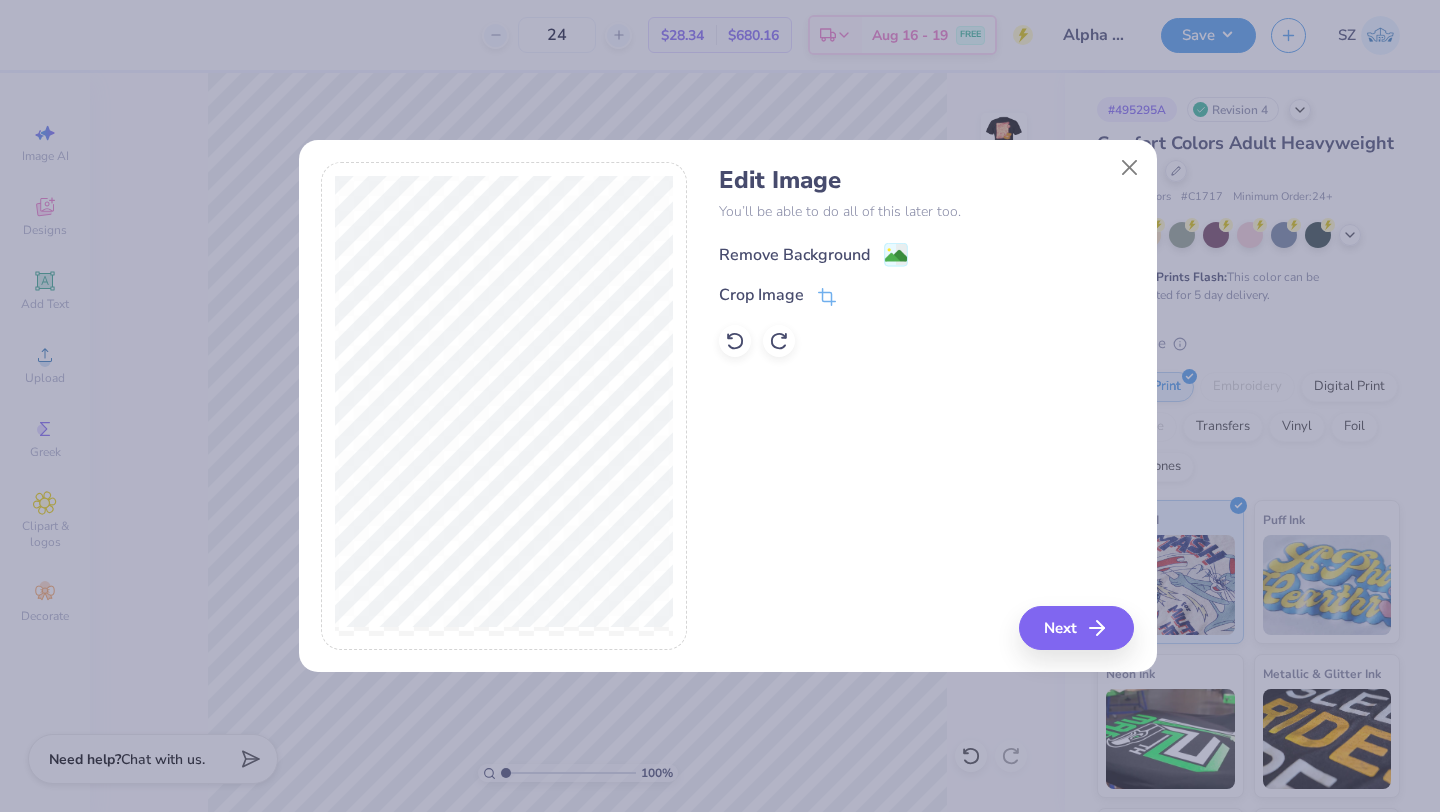 click on "Remove Background" at bounding box center (794, 255) 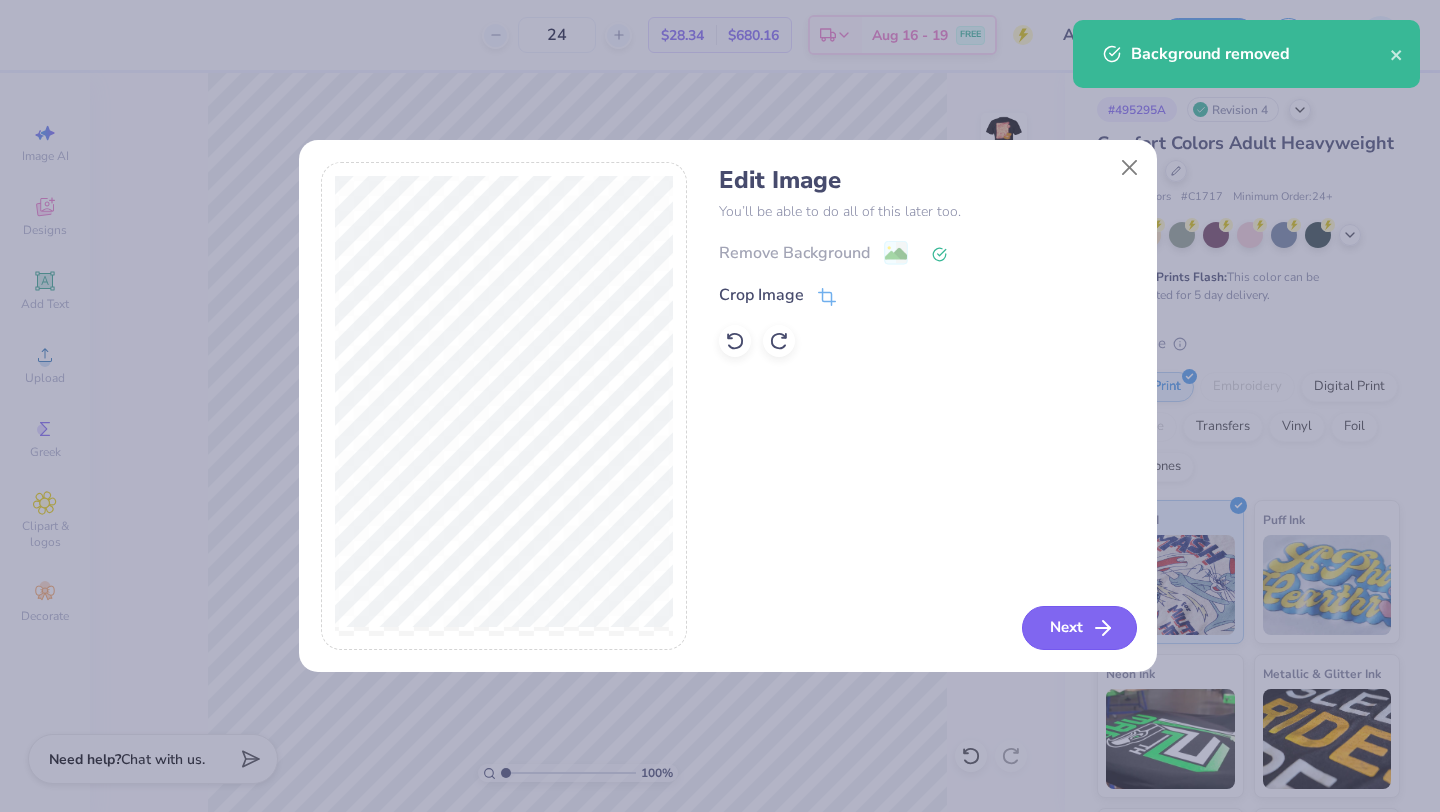 click on "Next" at bounding box center (1079, 628) 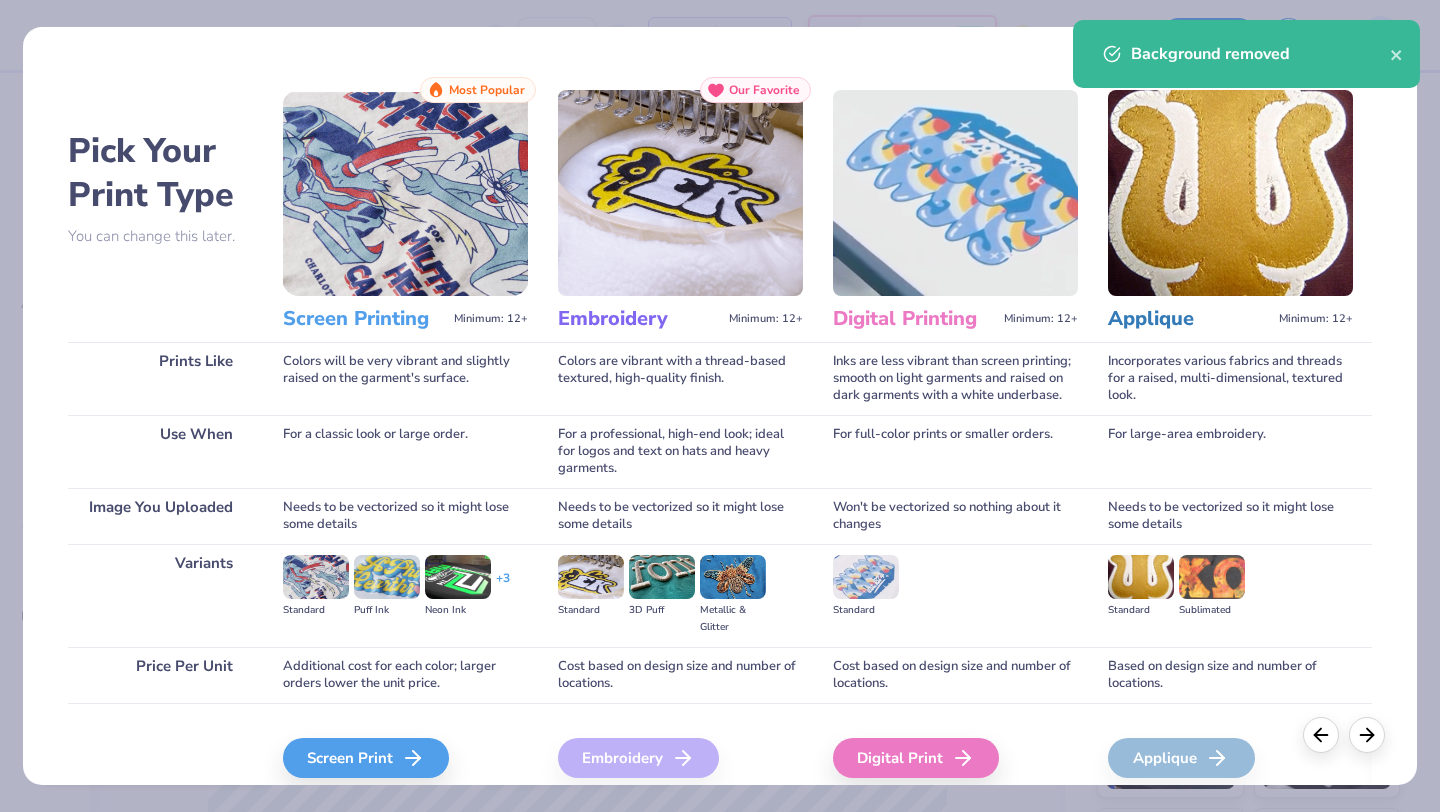 scroll, scrollTop: 85, scrollLeft: 0, axis: vertical 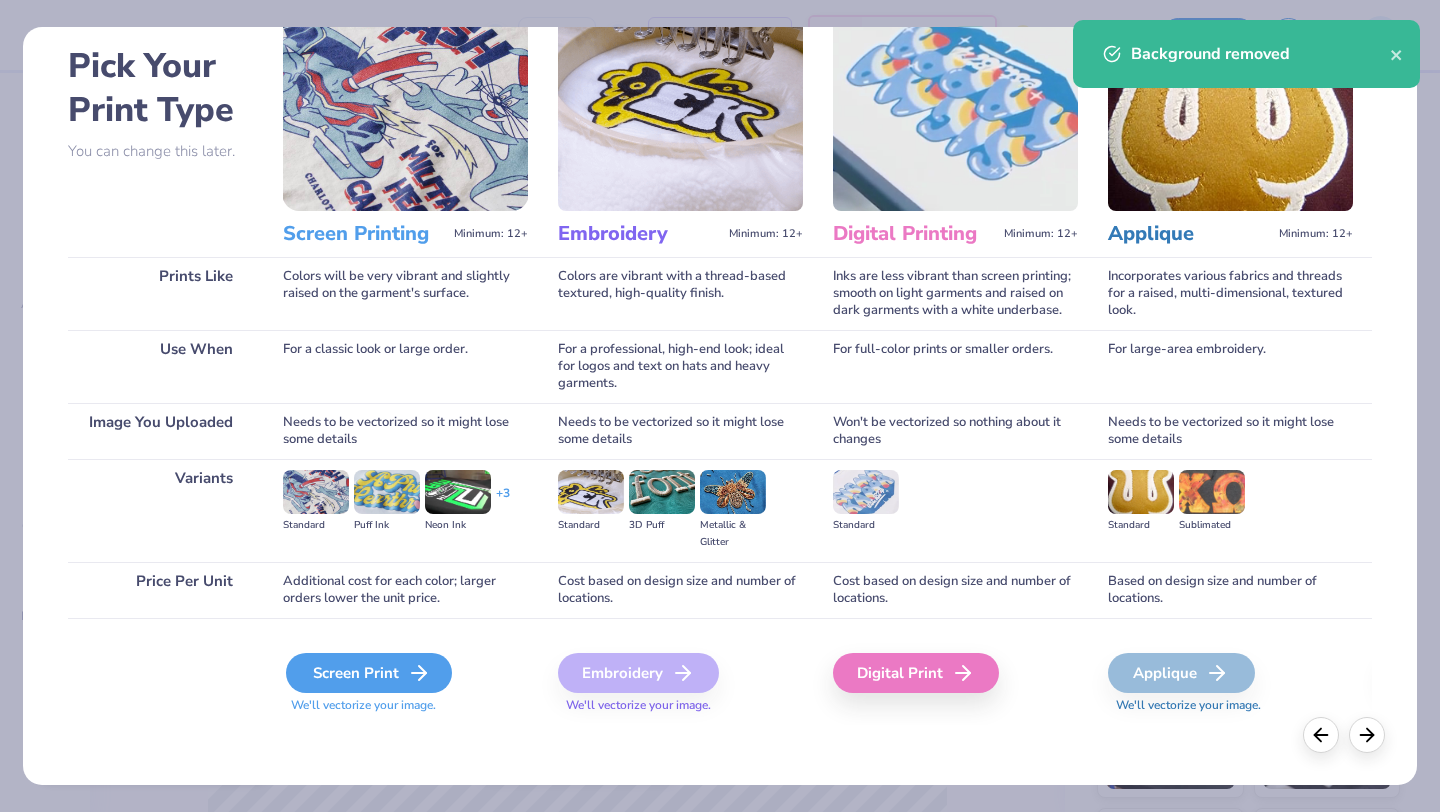 click on "Screen Print" at bounding box center (369, 673) 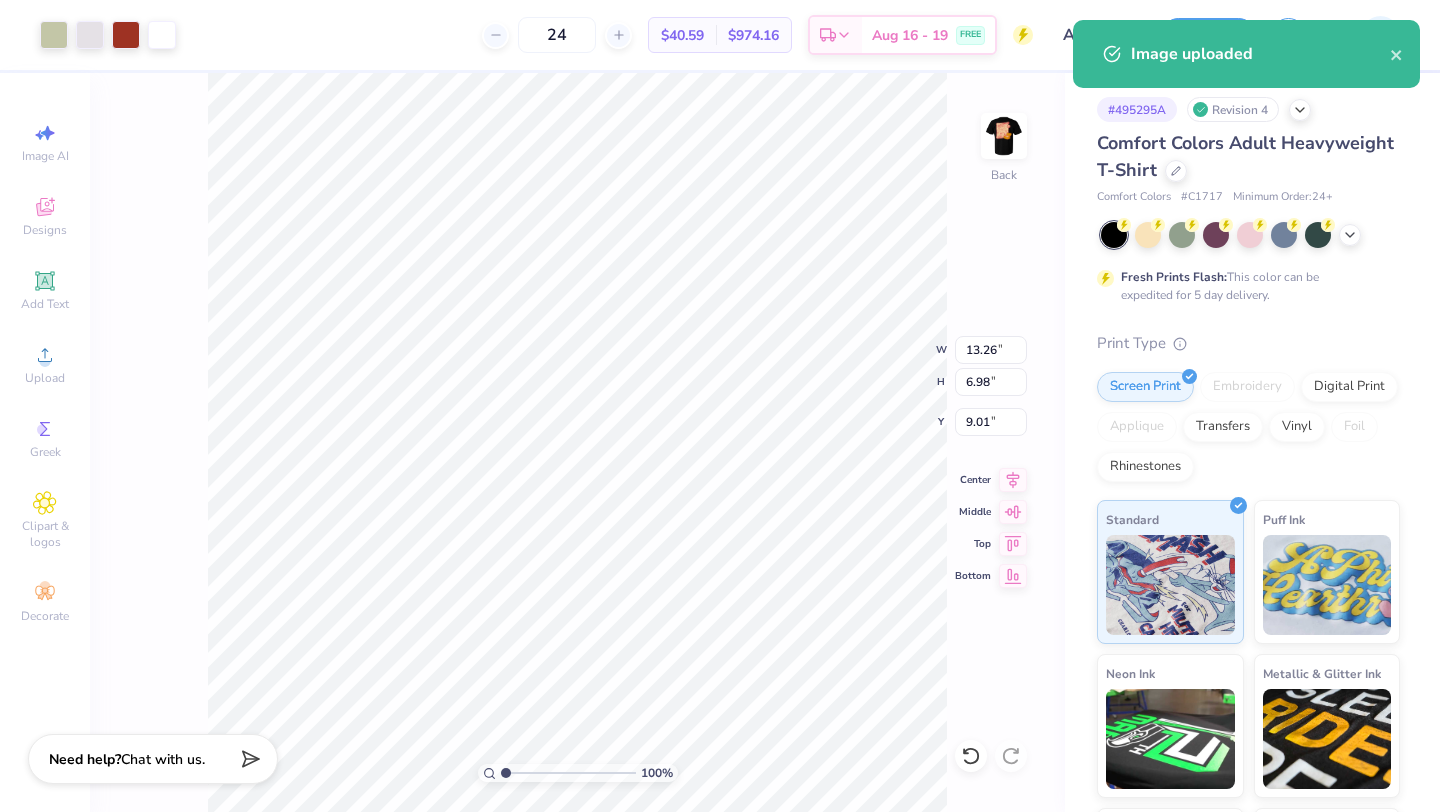type on "3.00" 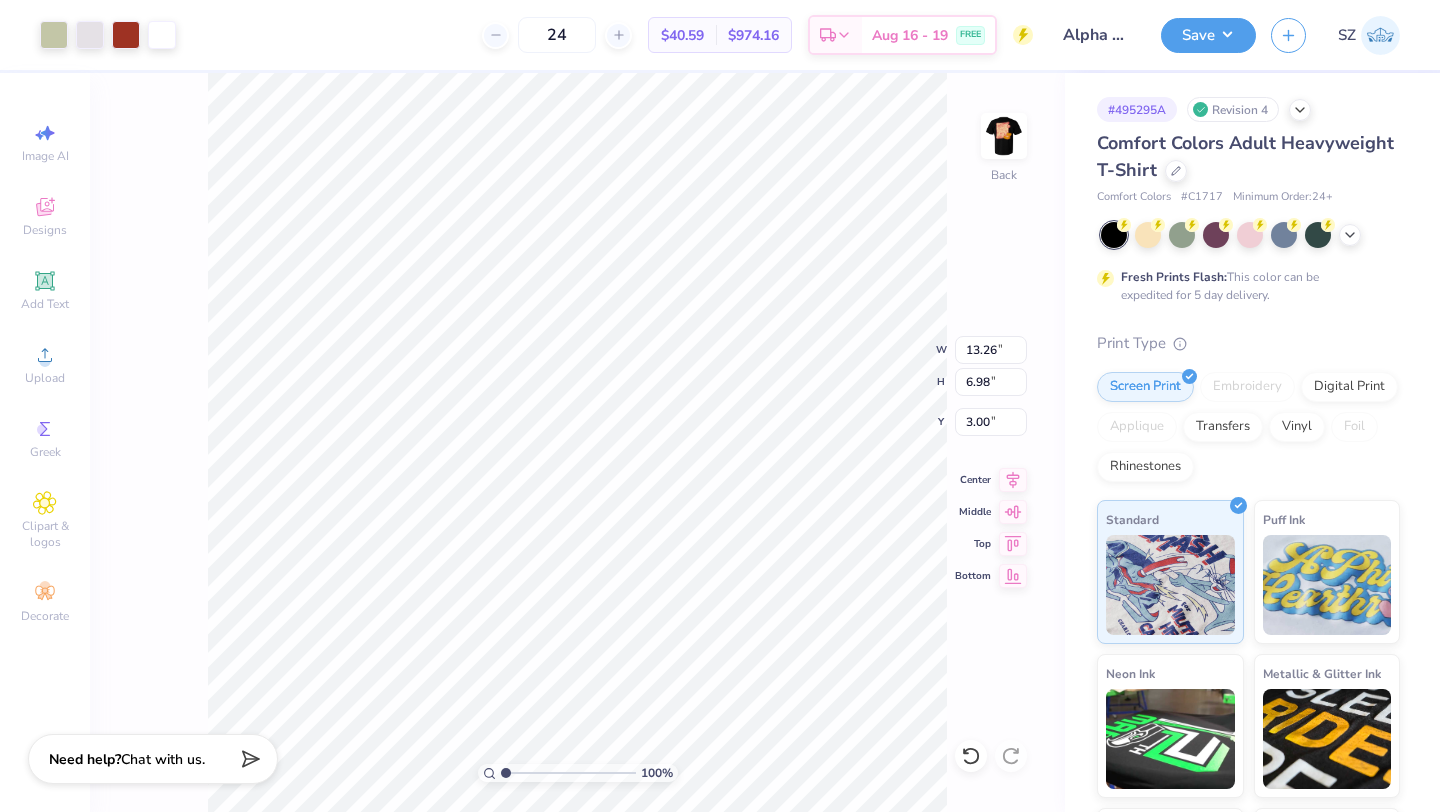 type on "2.04" 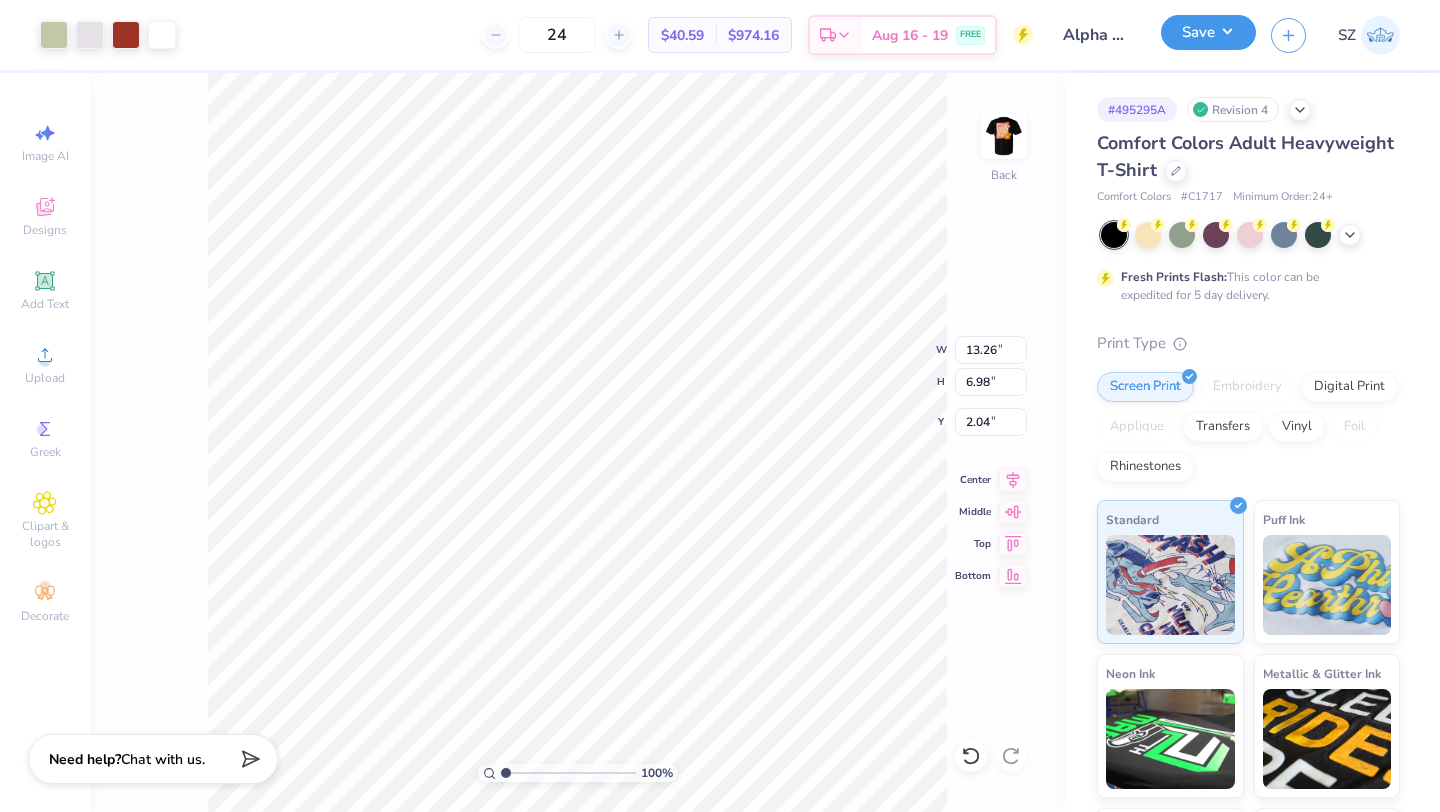 click on "Save" at bounding box center [1208, 32] 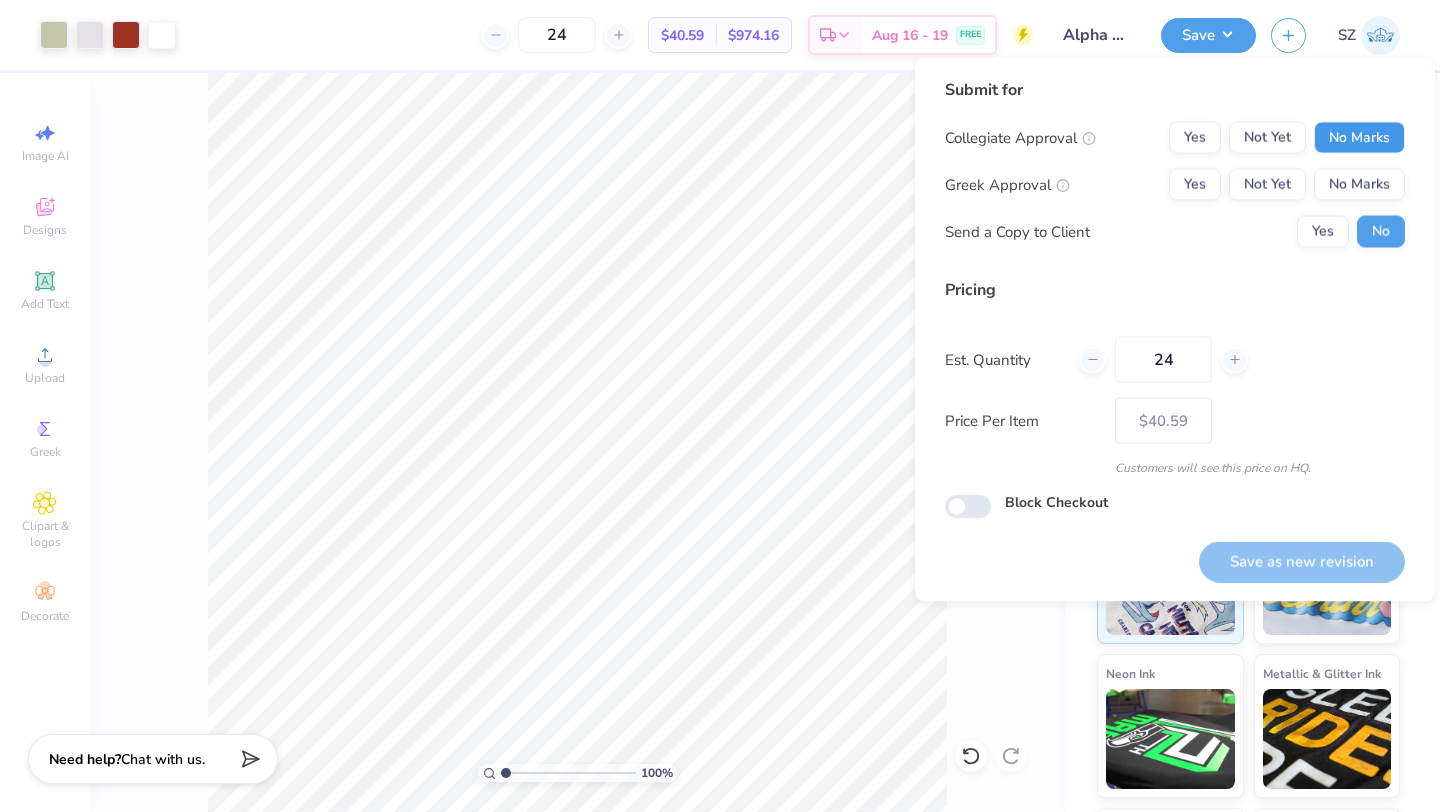 click on "No Marks" at bounding box center (1359, 138) 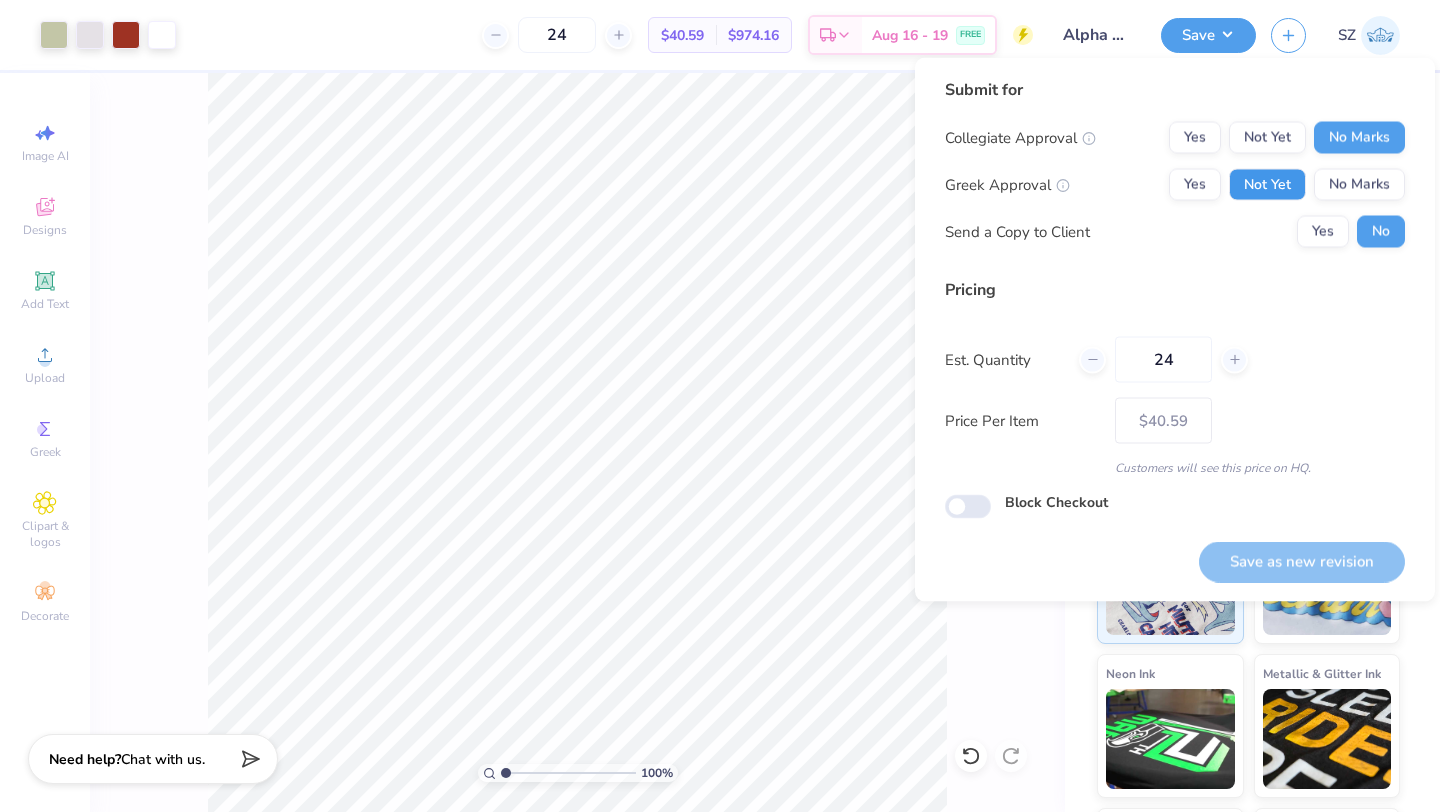 click on "Not Yet" at bounding box center (1267, 185) 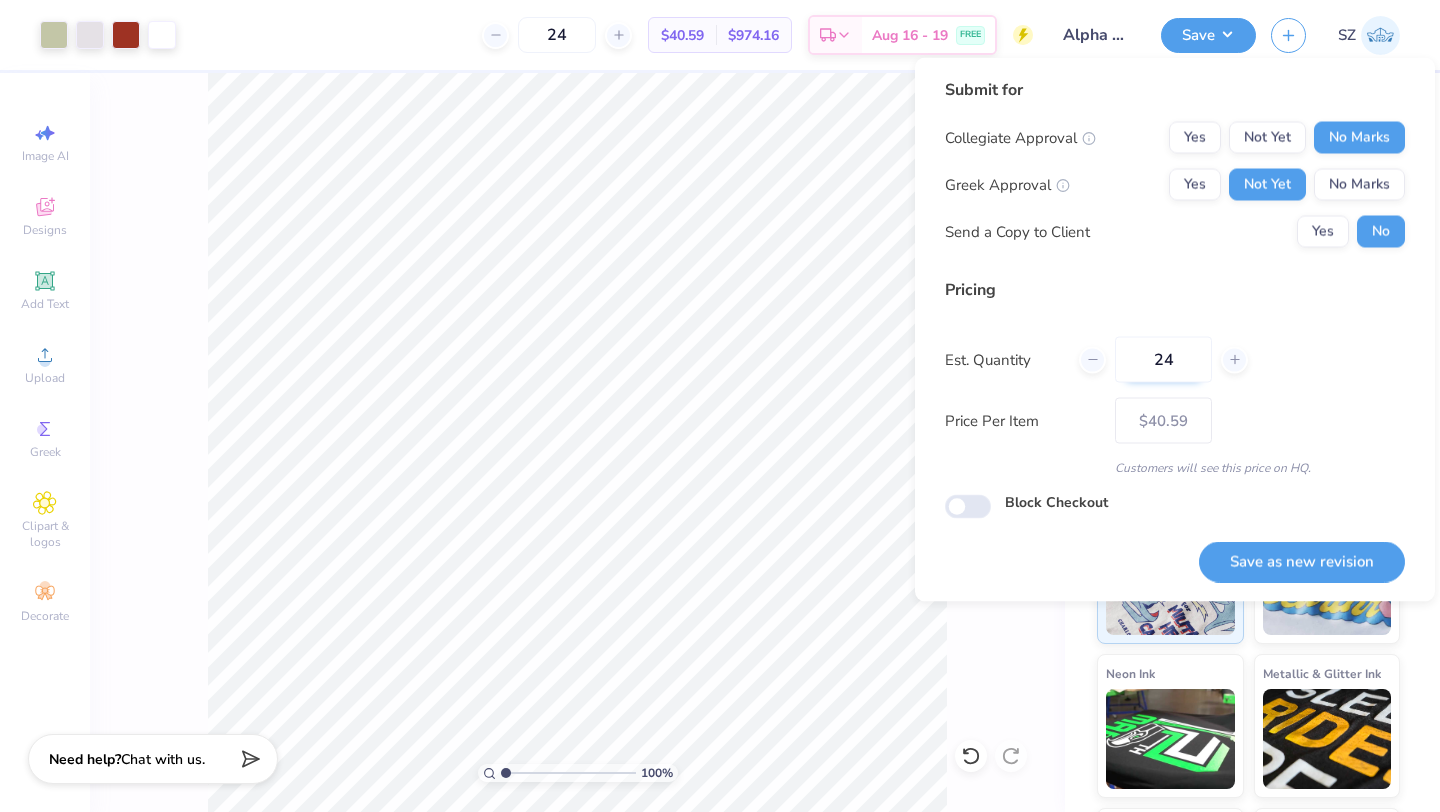 drag, startPoint x: 1180, startPoint y: 357, endPoint x: 1120, endPoint y: 368, distance: 61 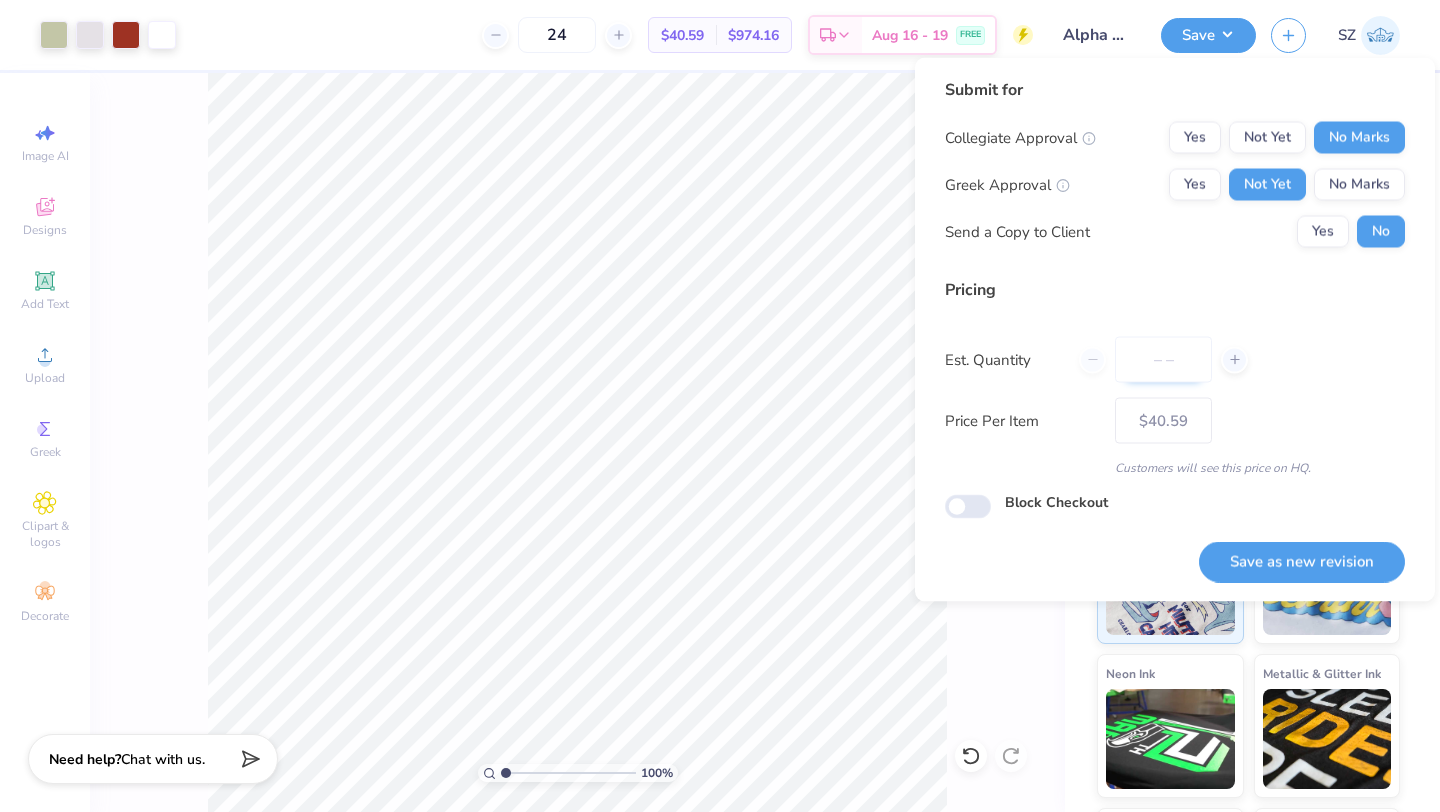 type on "0" 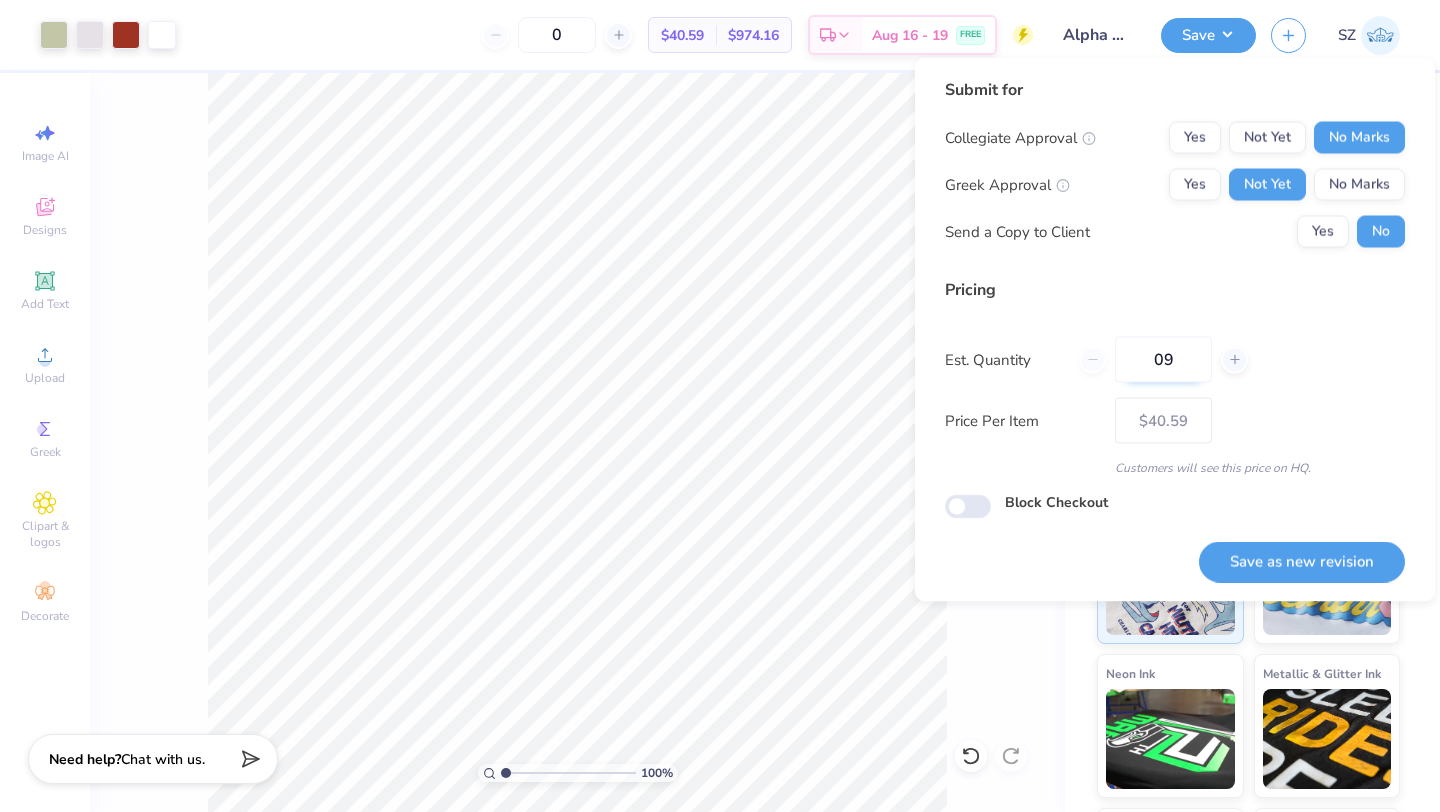 type on "090" 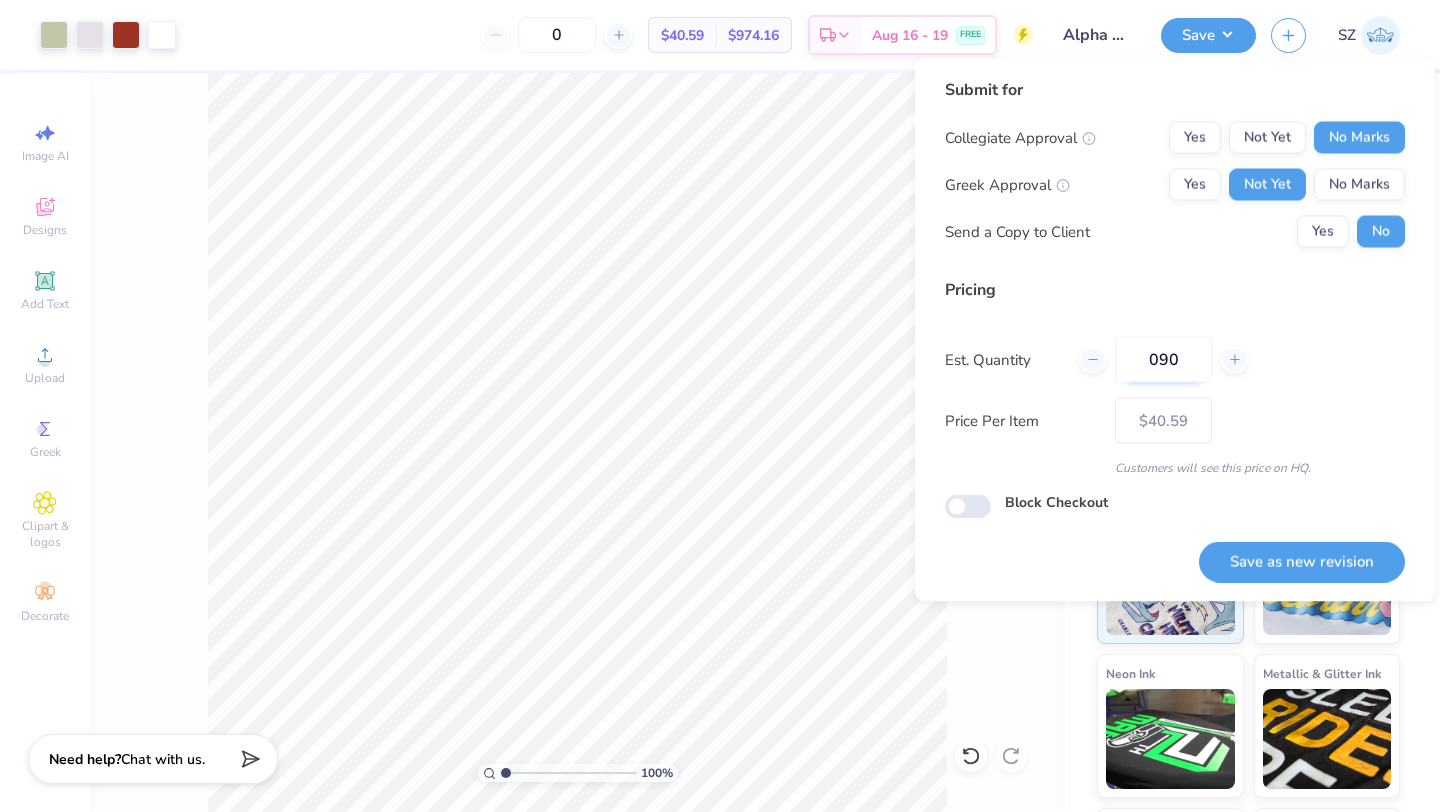 type on "90" 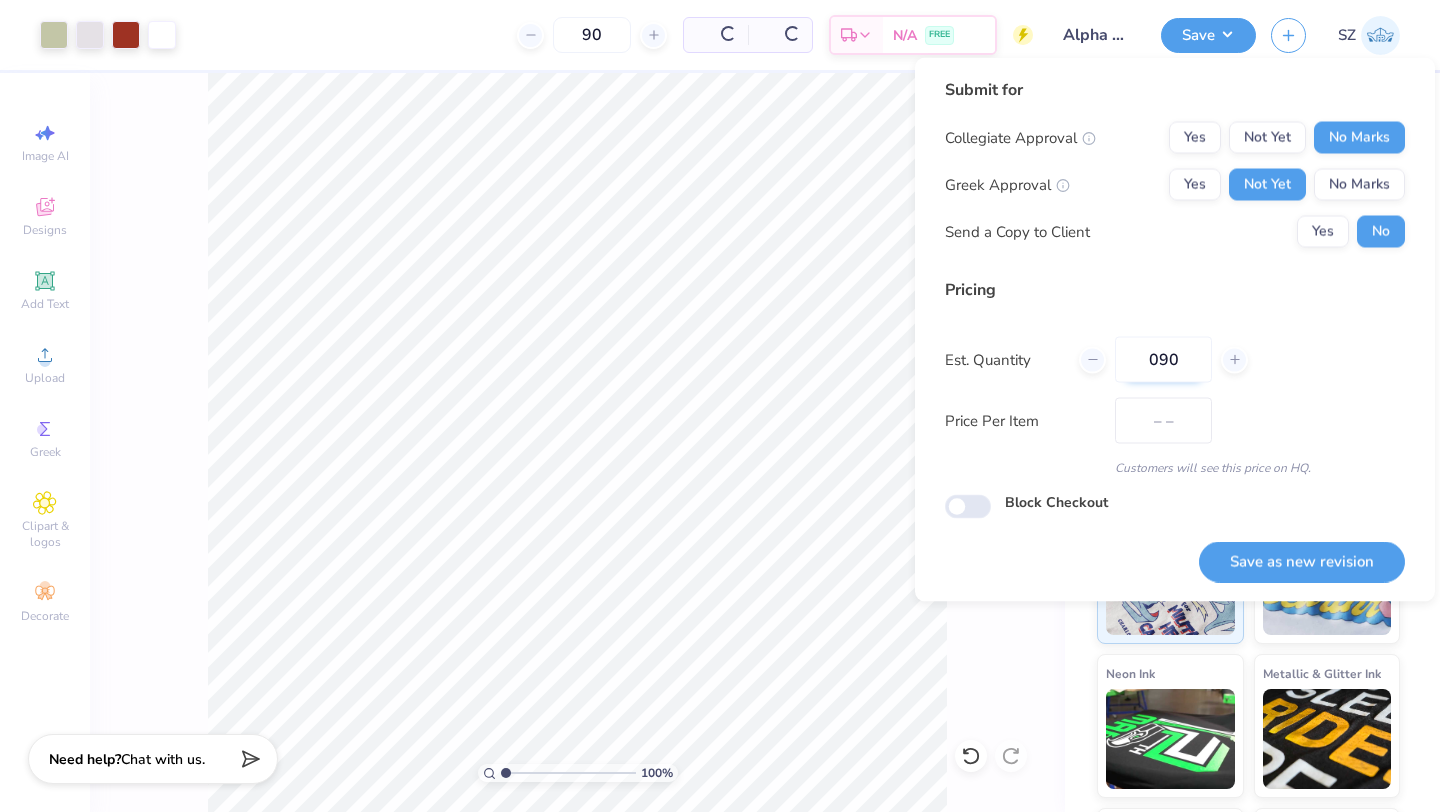 type on "$25.63" 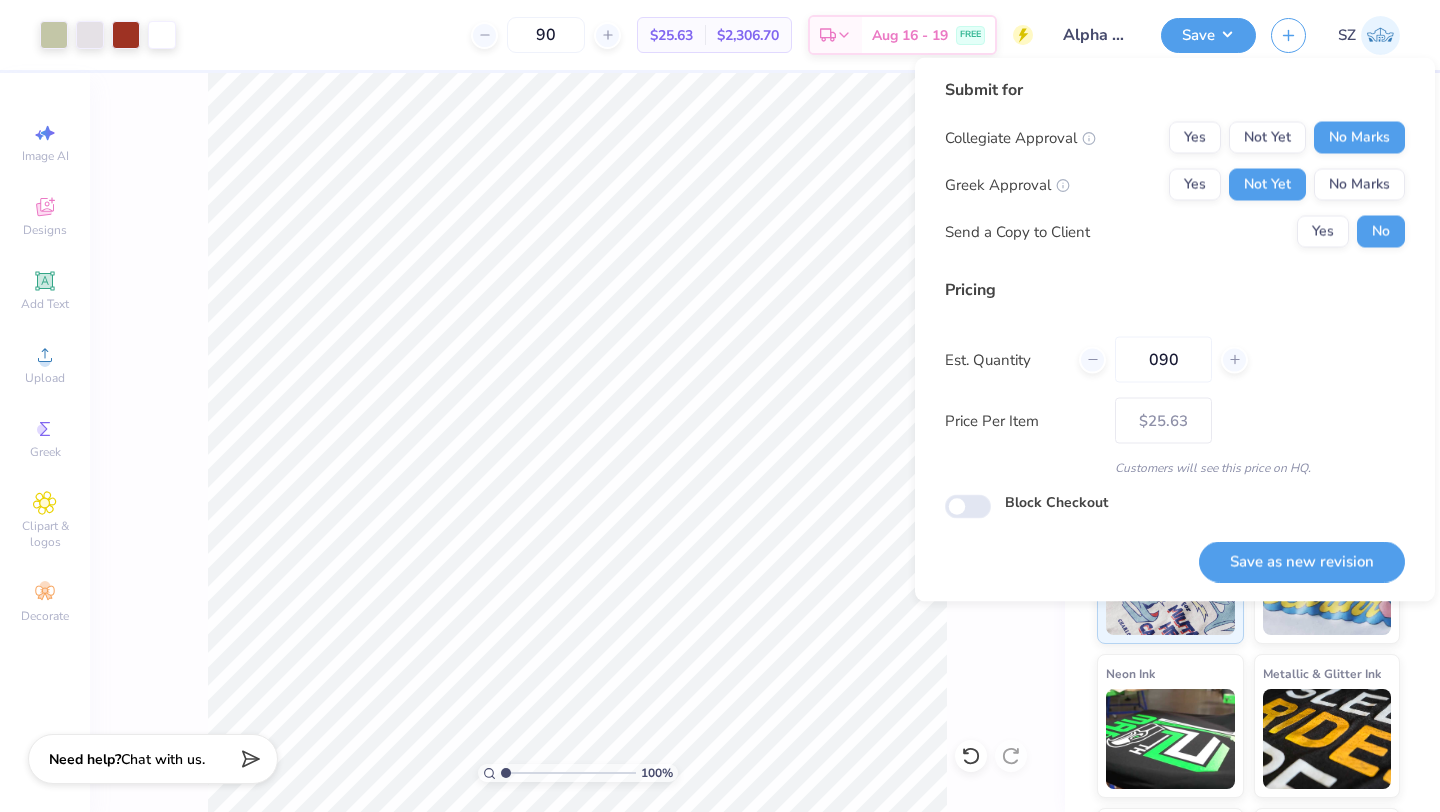 type on "090" 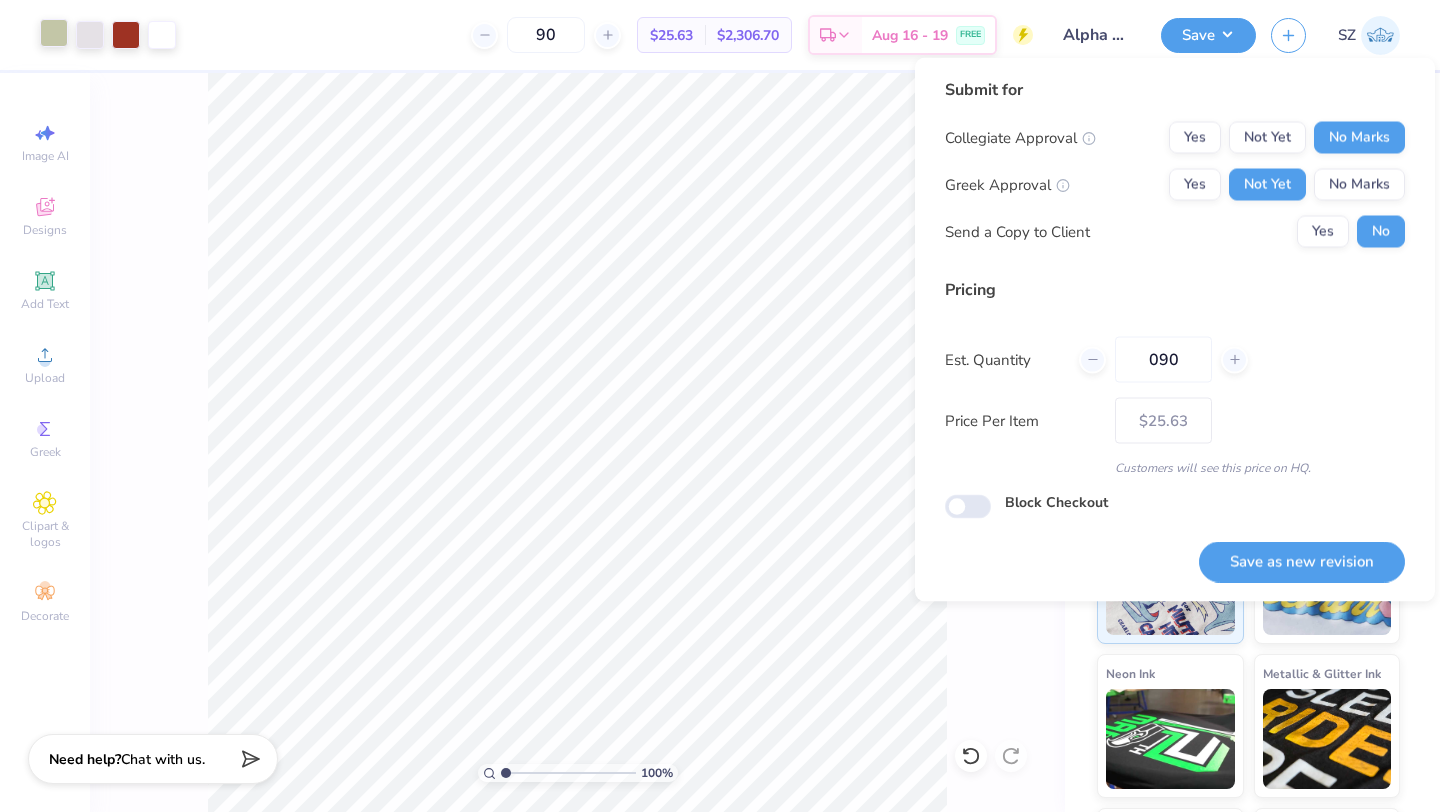 click at bounding box center (54, 33) 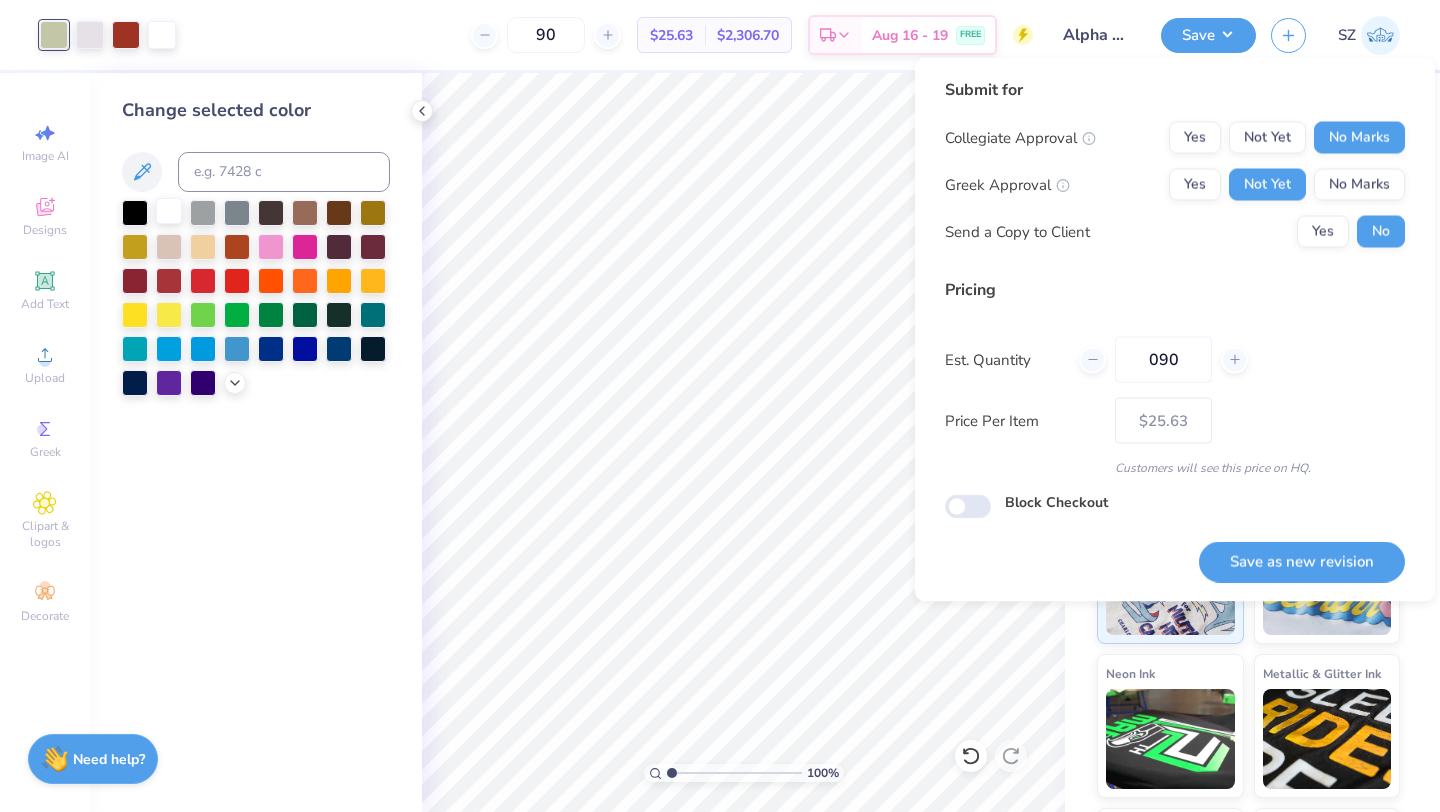 click at bounding box center (169, 211) 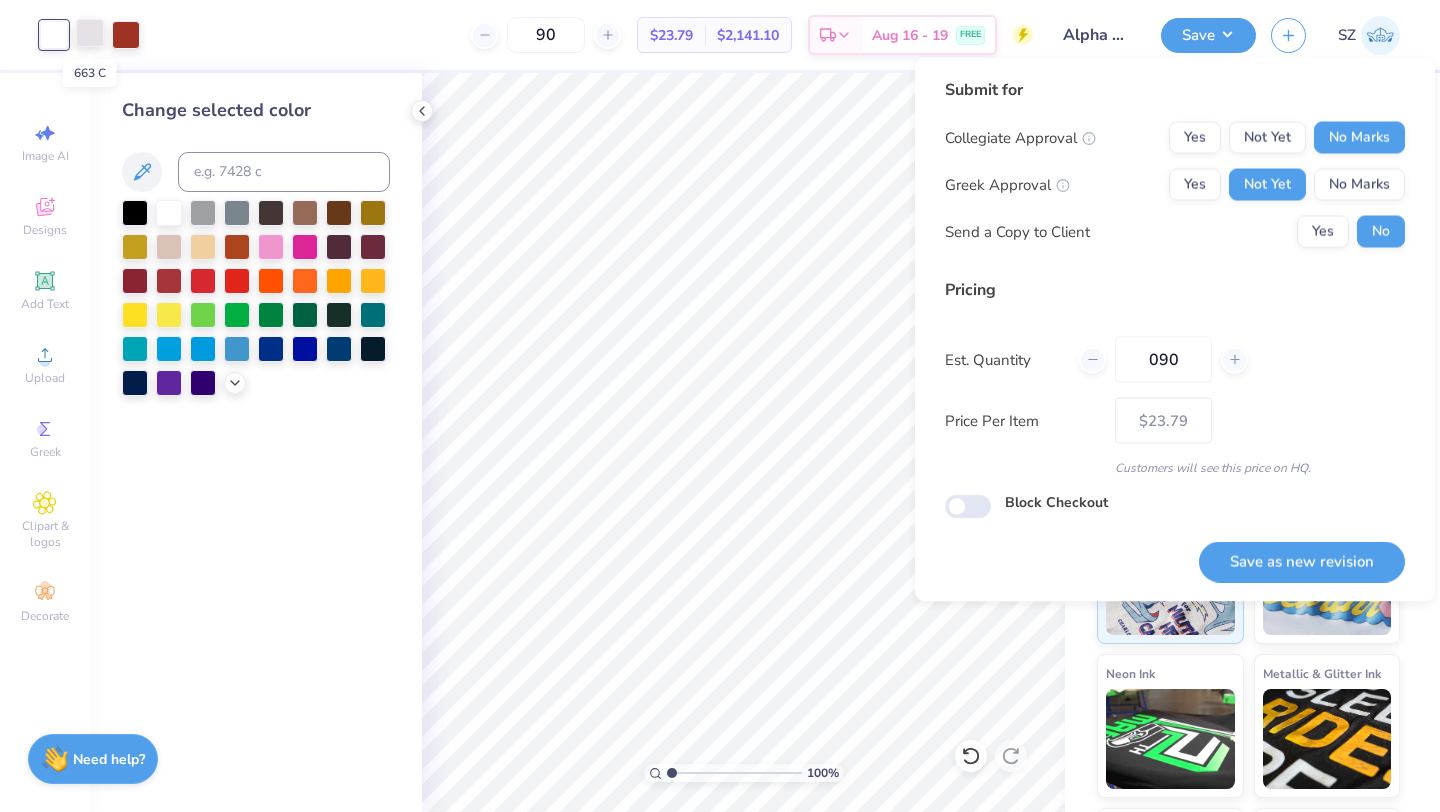 click at bounding box center (90, 33) 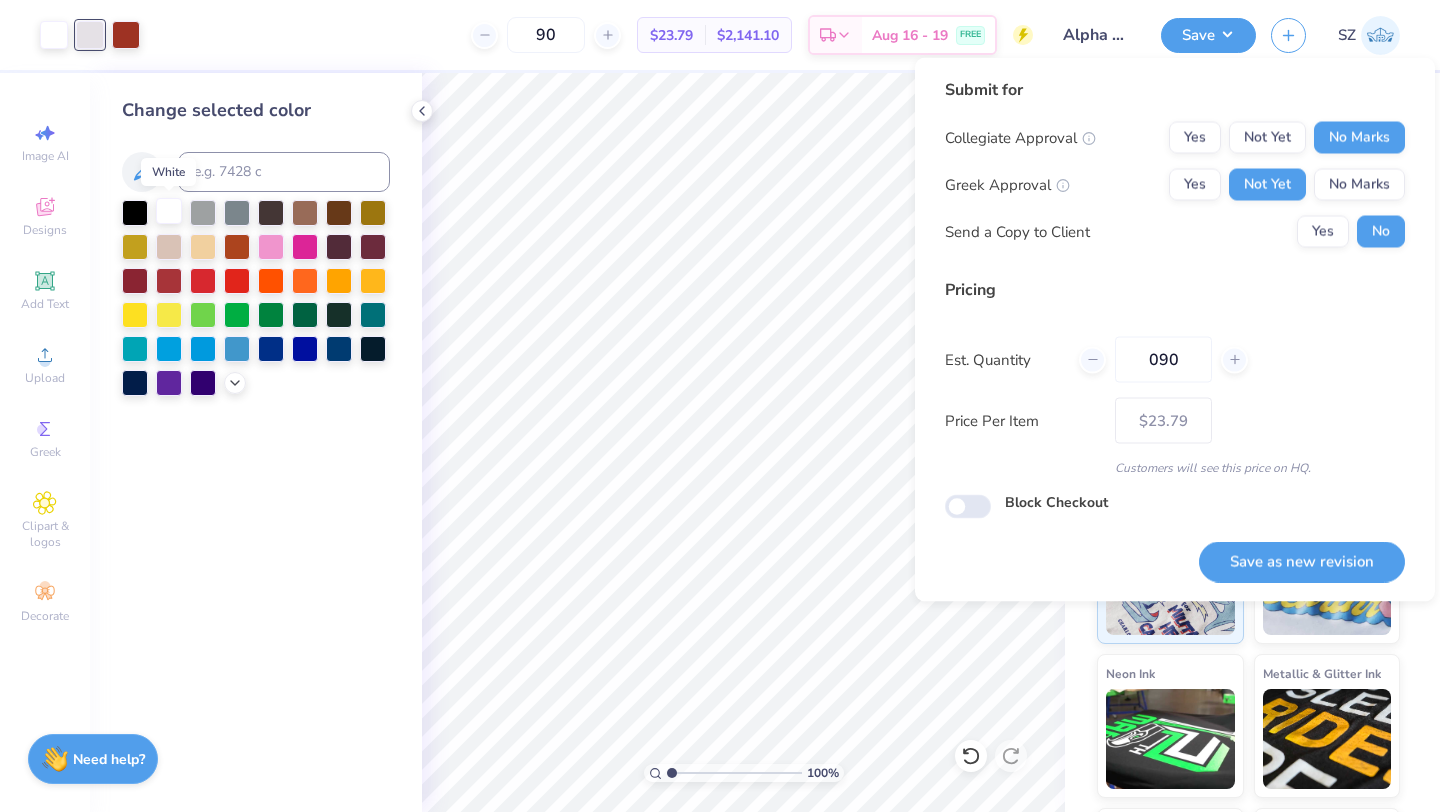 click at bounding box center (169, 211) 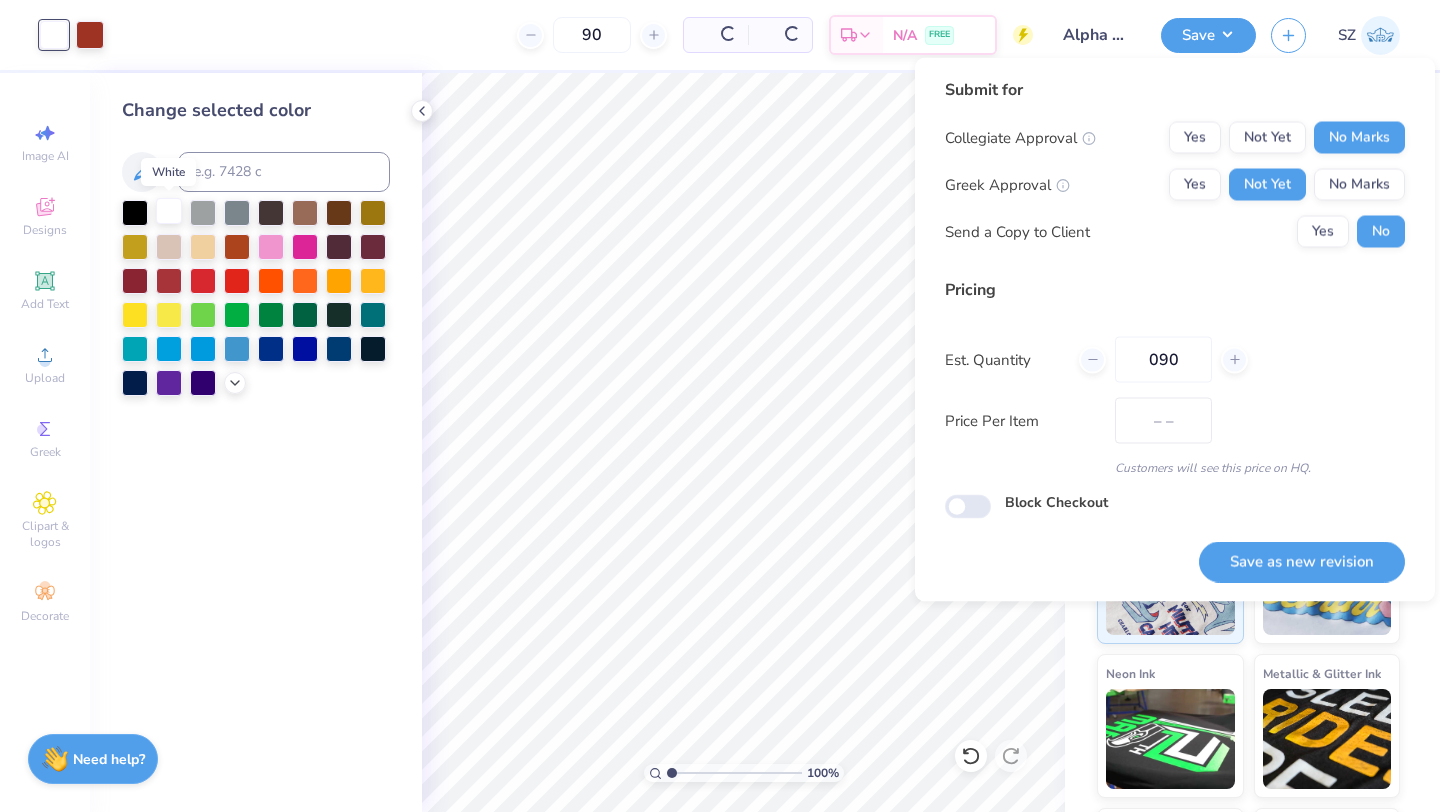 type on "$23.39" 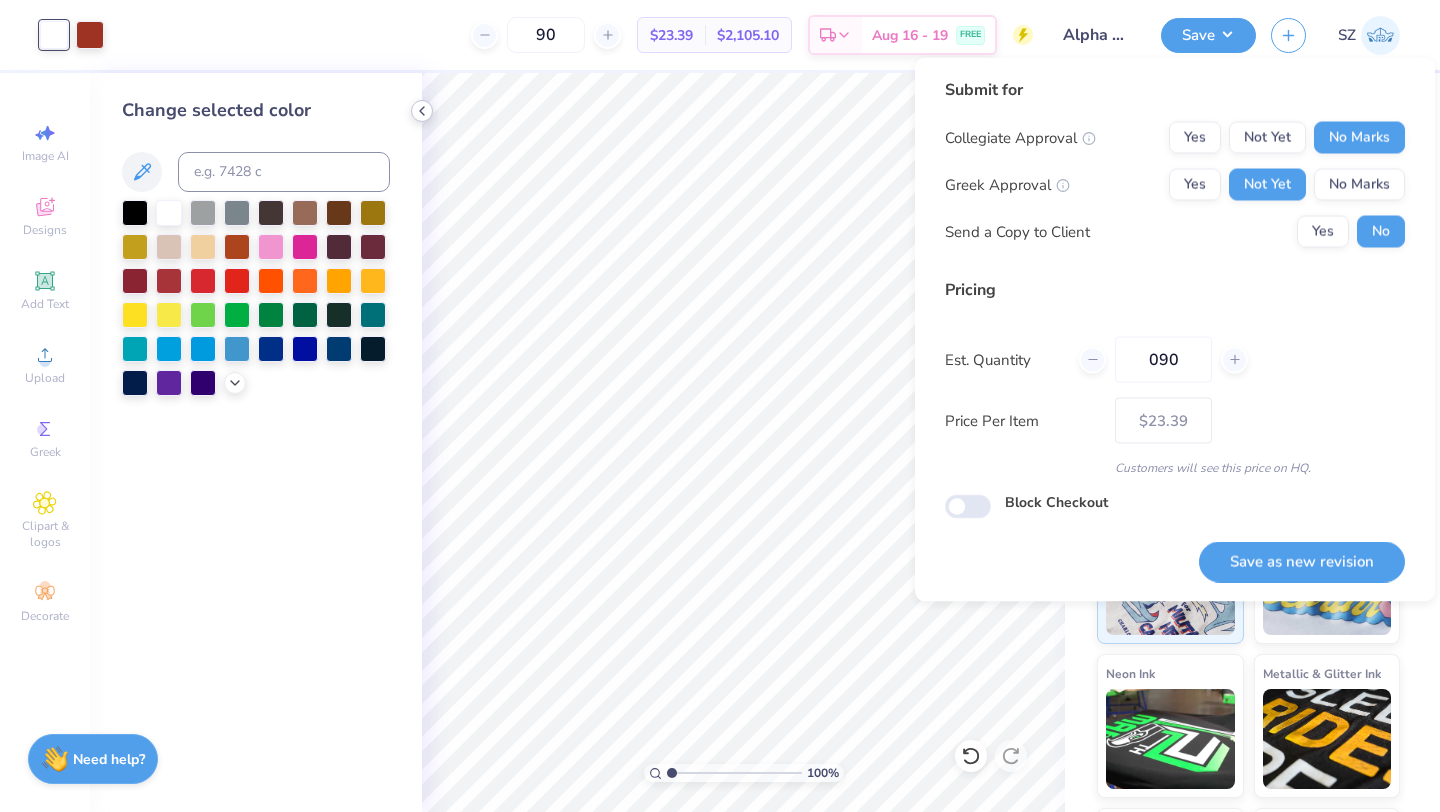 click 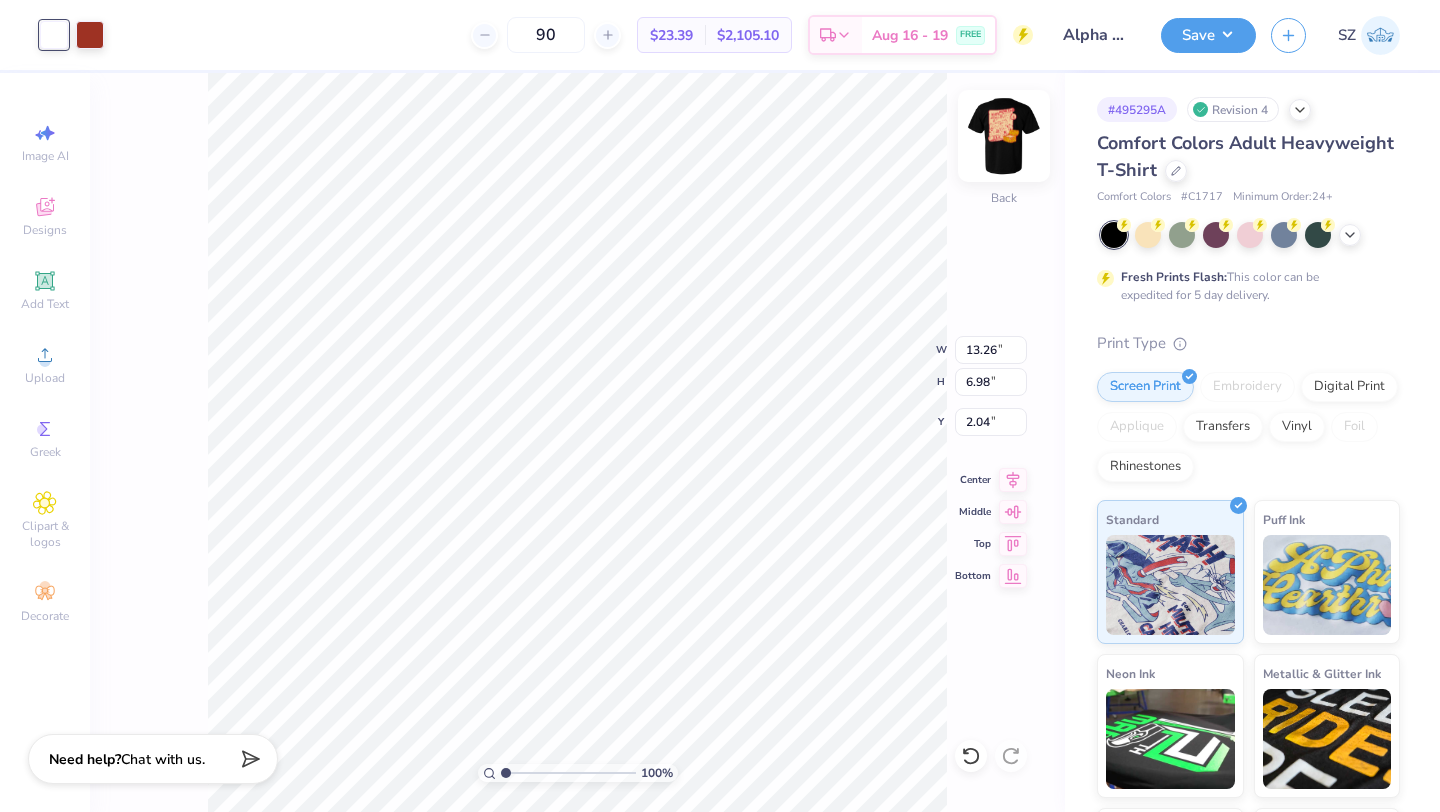 click at bounding box center (1004, 136) 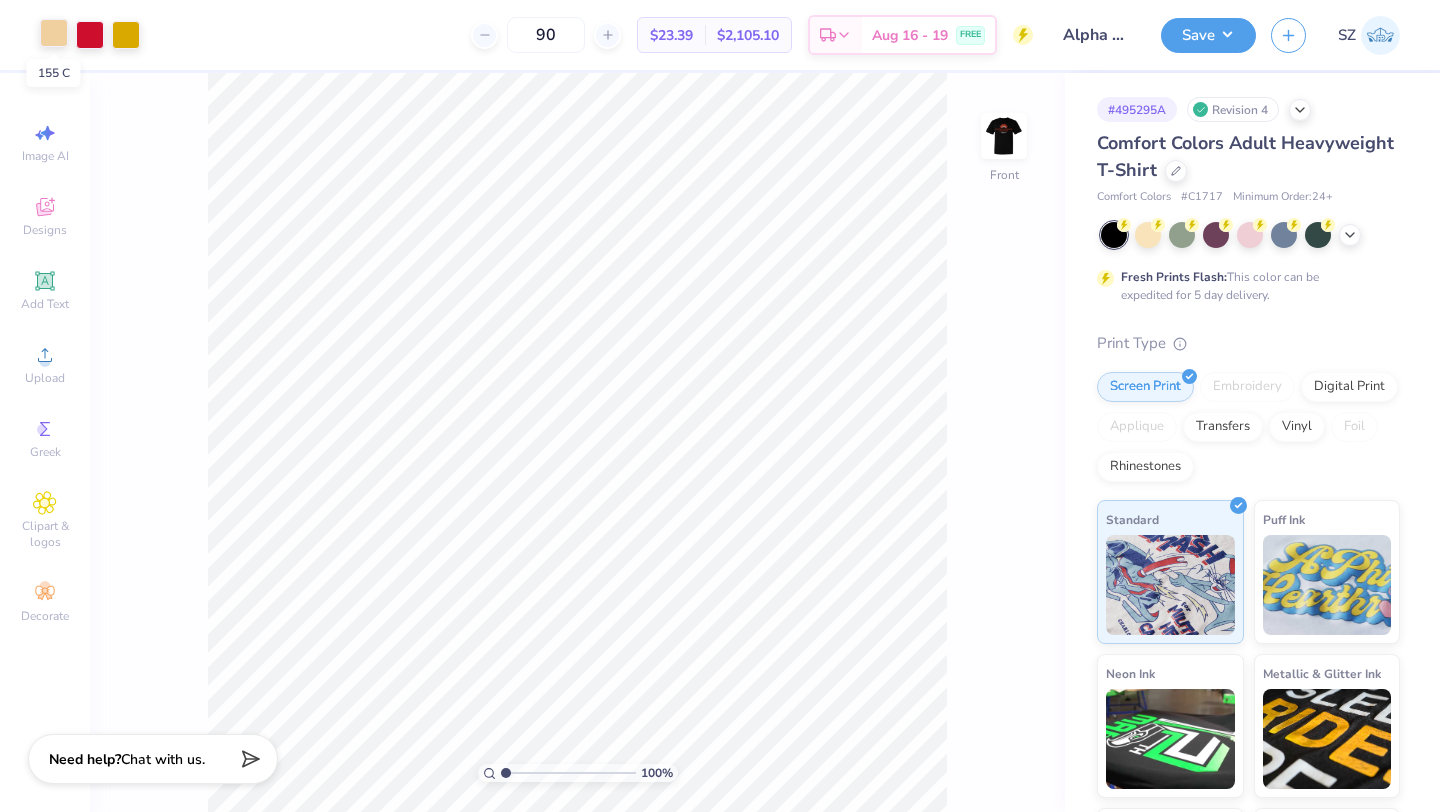 click at bounding box center (54, 33) 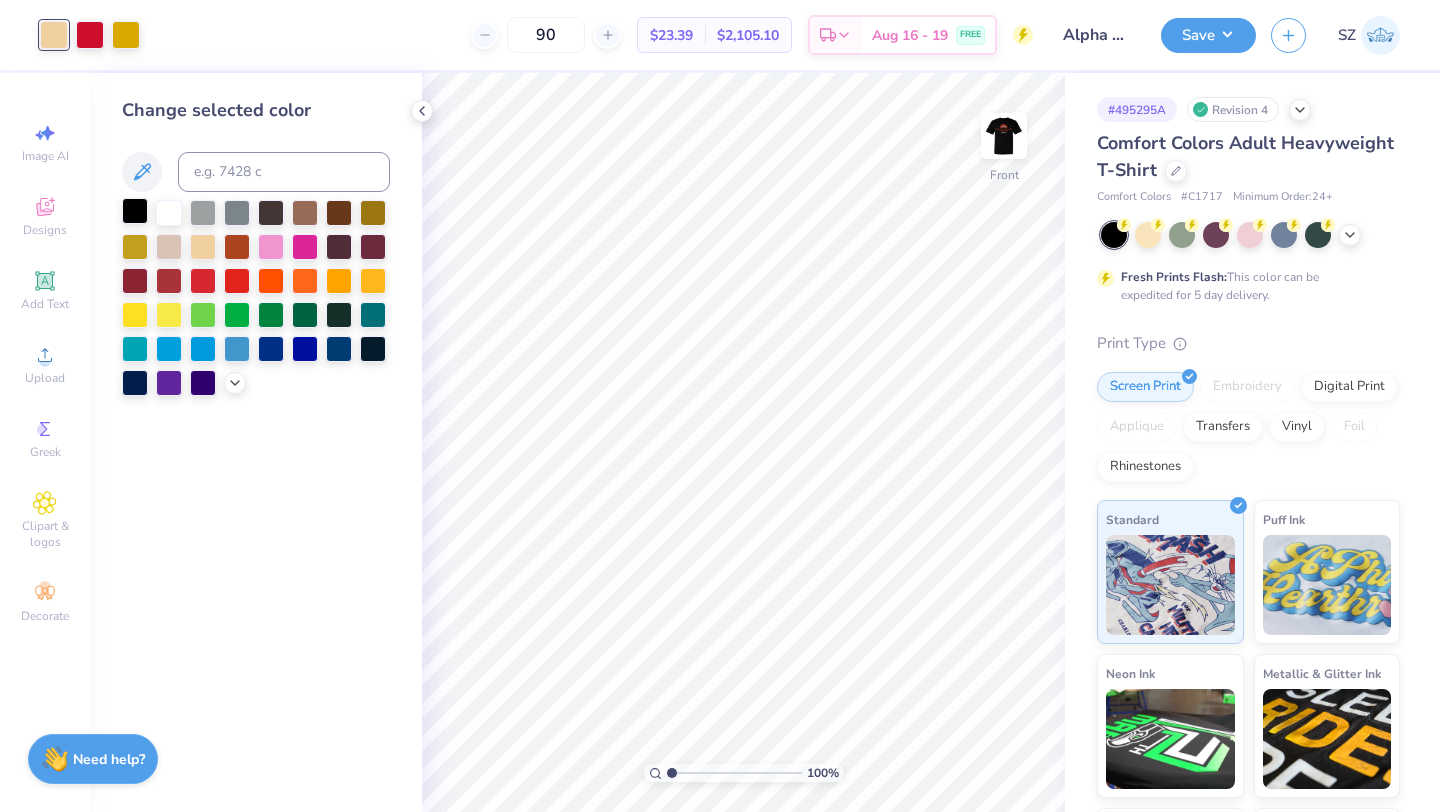 click at bounding box center (135, 211) 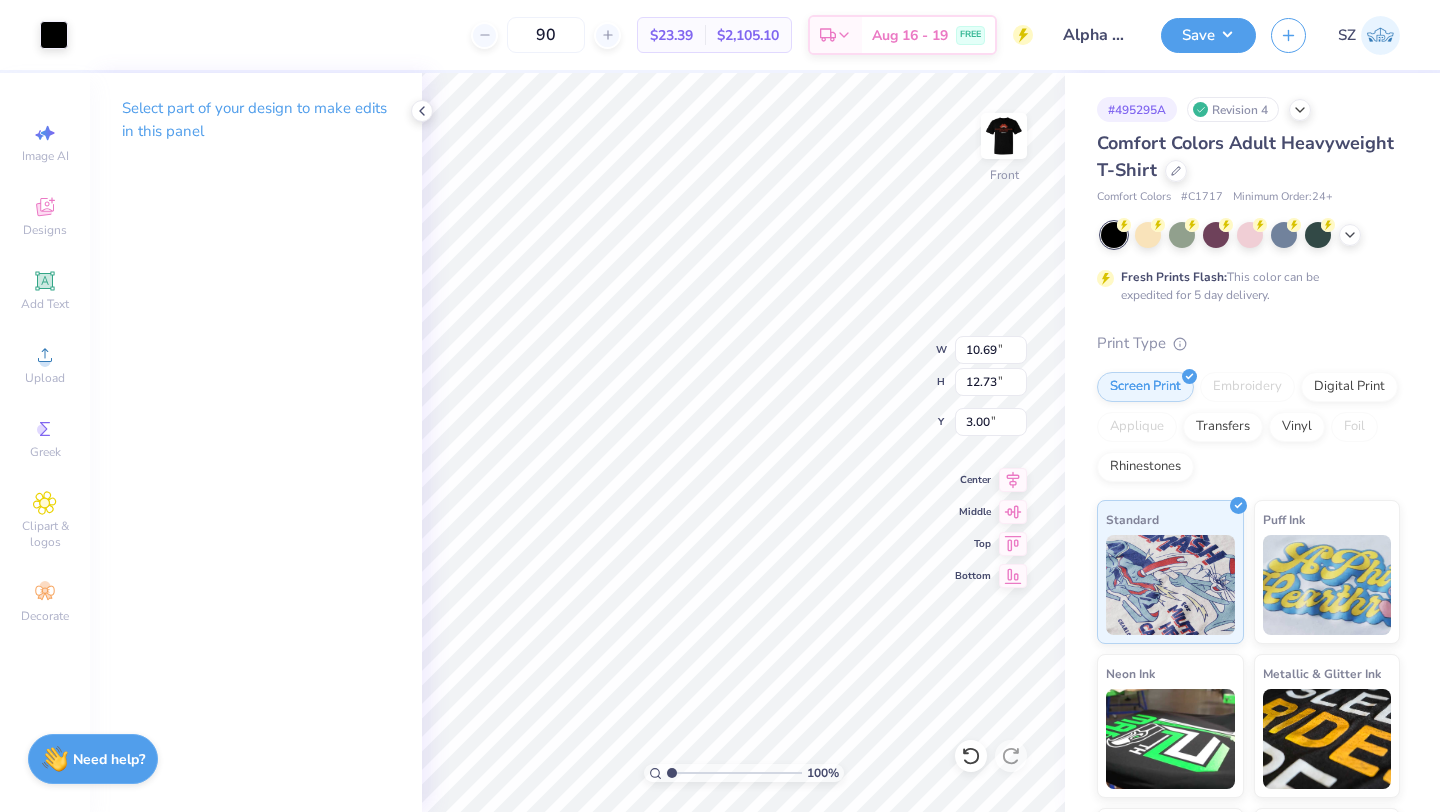 click on "Art colors 90 $23.39 Per Item $2,105.10 Total Est.  Delivery Aug [DATE] - [DATE] FREE Design Title Alpha Sigma Alpha Kettering Uni Fall Merch Save SZ Image AI Designs Add Text Upload Greek Clipart & logos Decorate Select part of your design to make edits in this panel 100  % Front W 10.69 10.69 " H 12.73 12.73 " Y 3.00 3.00 " Center Middle Top Bottom # 495295A Revision 4 Comfort Colors Adult Heavyweight T-Shirt Comfort Colors # C1717 Minimum Order:  24 +   Fresh Prints Flash:  This color can be expedited for 5 day delivery. Print Type Screen Print Embroidery Digital Print Applique Transfers Vinyl Foil Rhinestones Standard Puff Ink Neon Ink Metallic & Glitter Ink Glow in the Dark Ink Water based Ink Need help?  Chat with us." at bounding box center (720, 406) 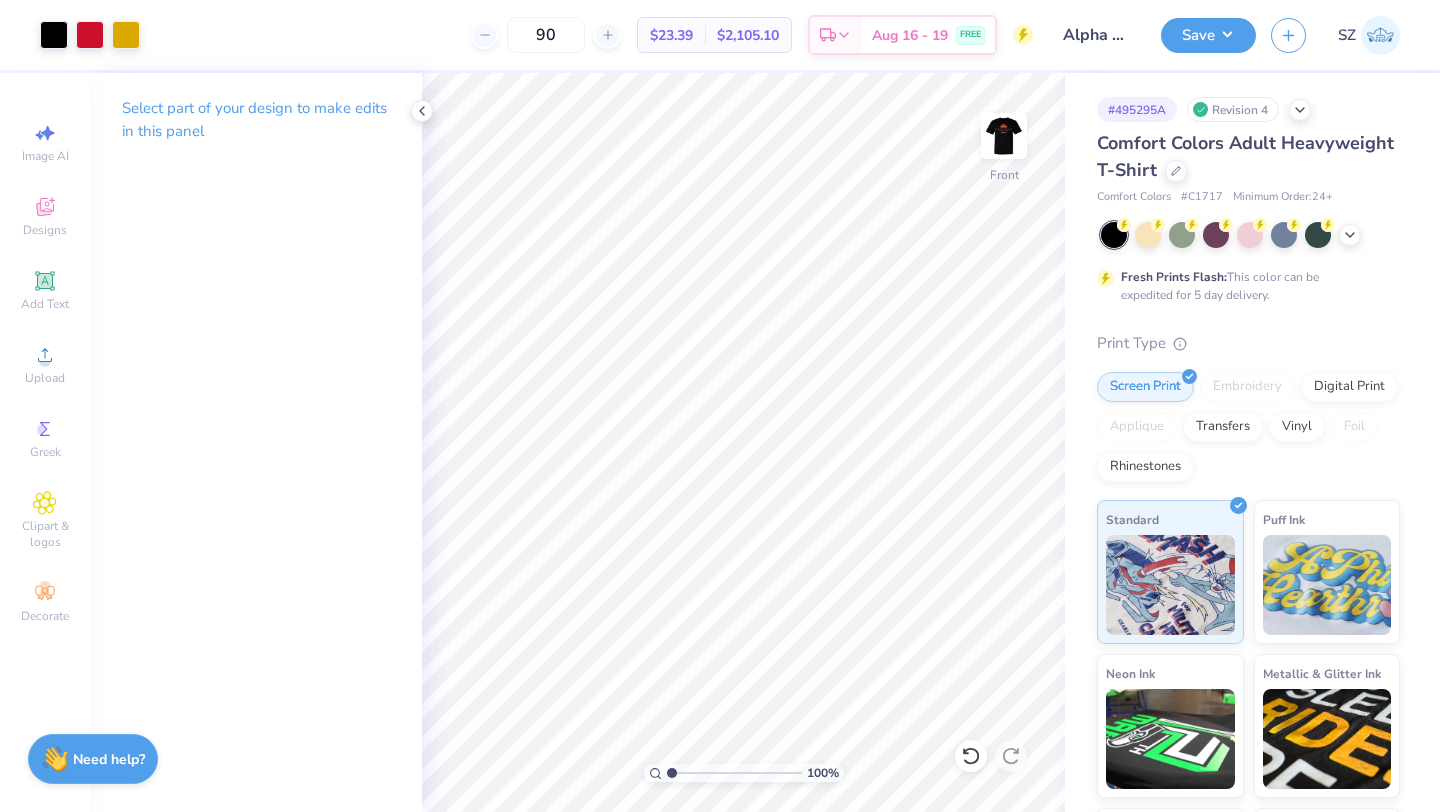 click on "Select part of your design to make edits in this panel" at bounding box center [256, 127] 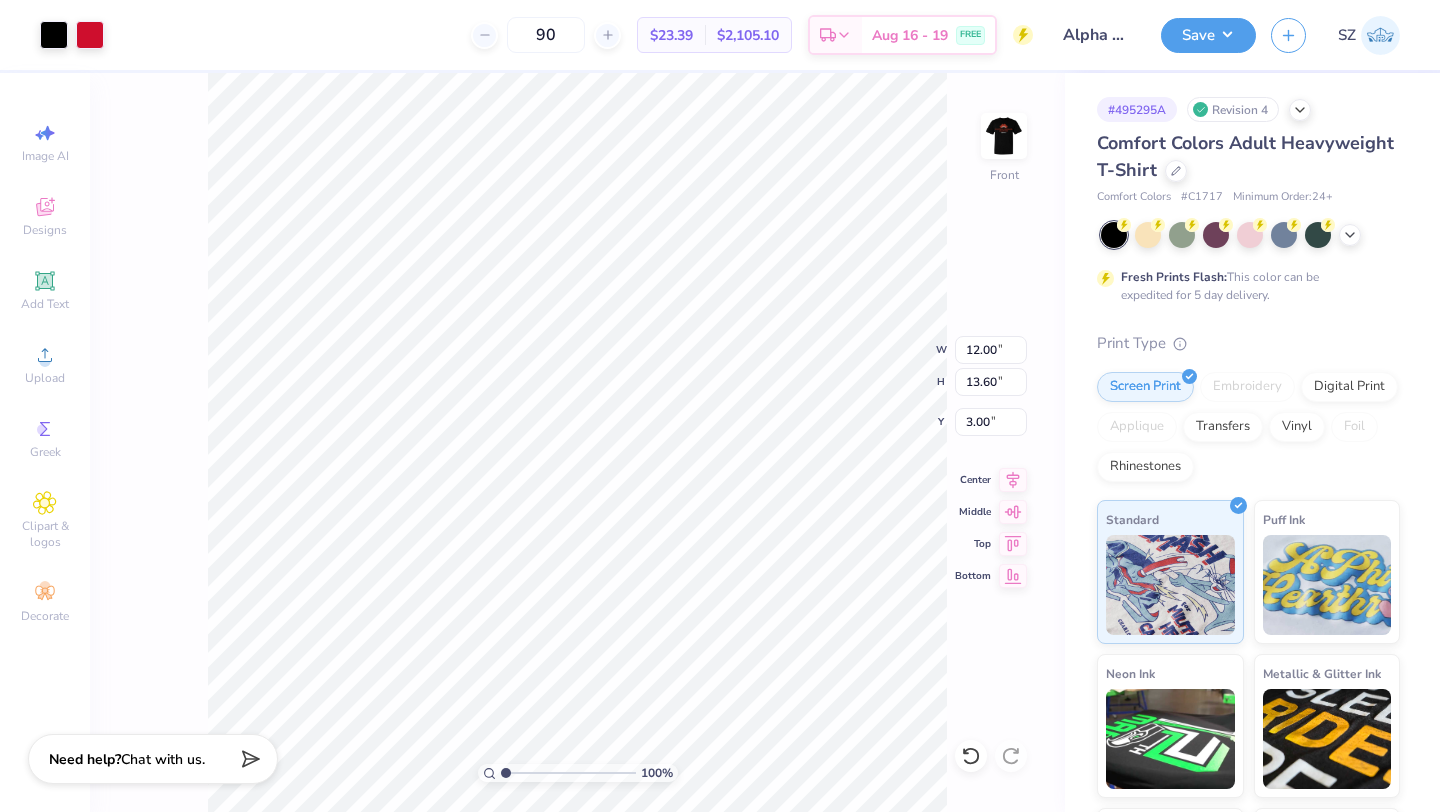 type on "7.19" 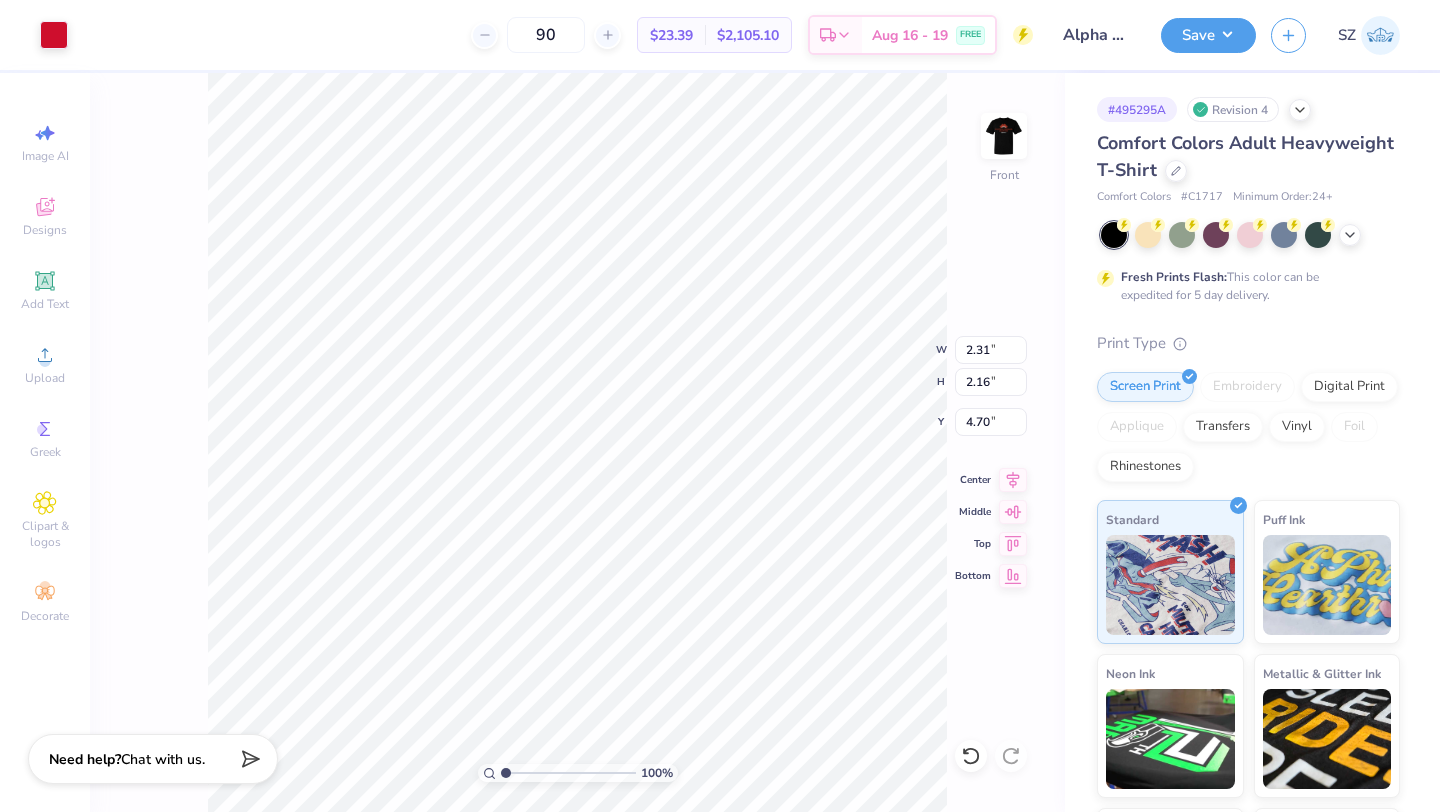 type on "0.36" 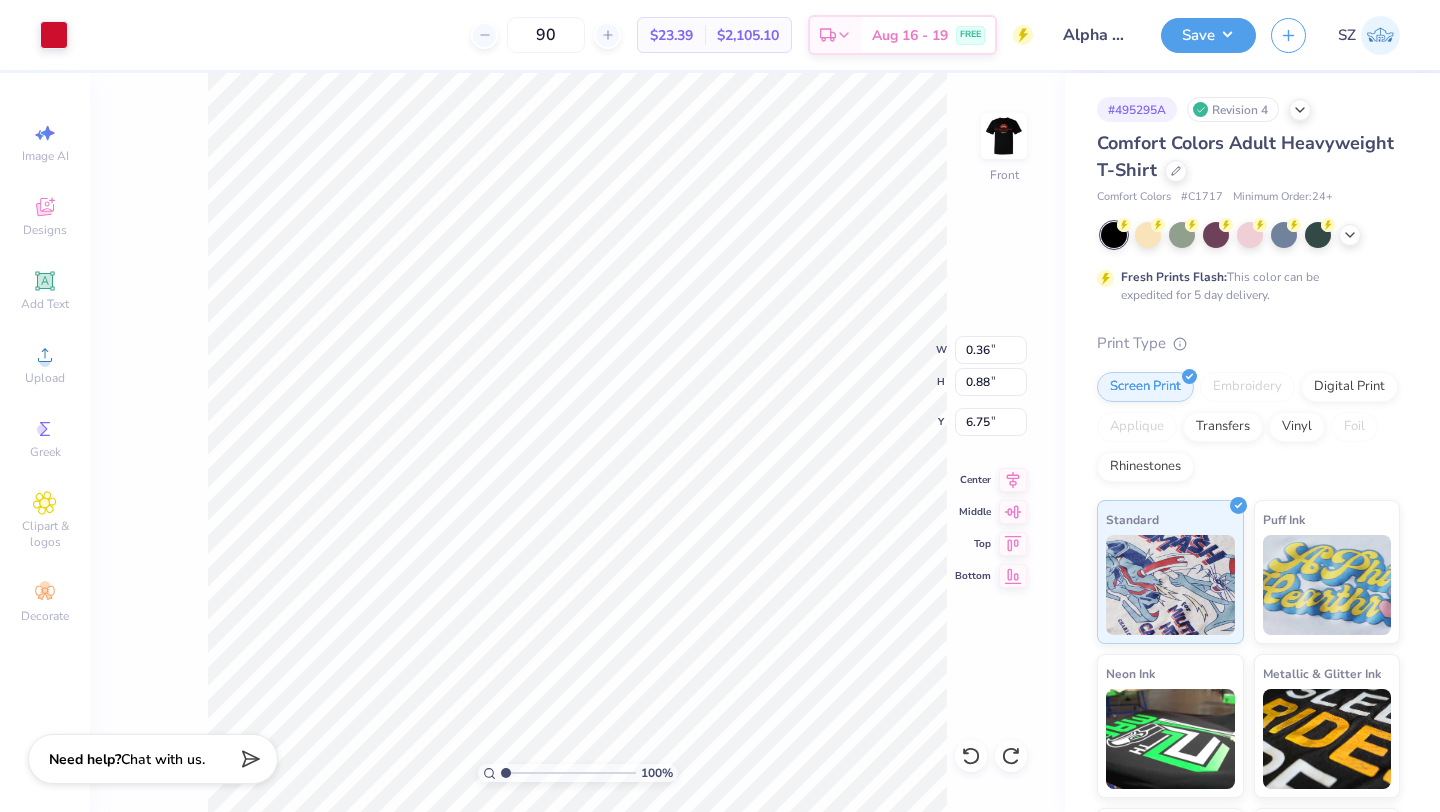 type on "3.69" 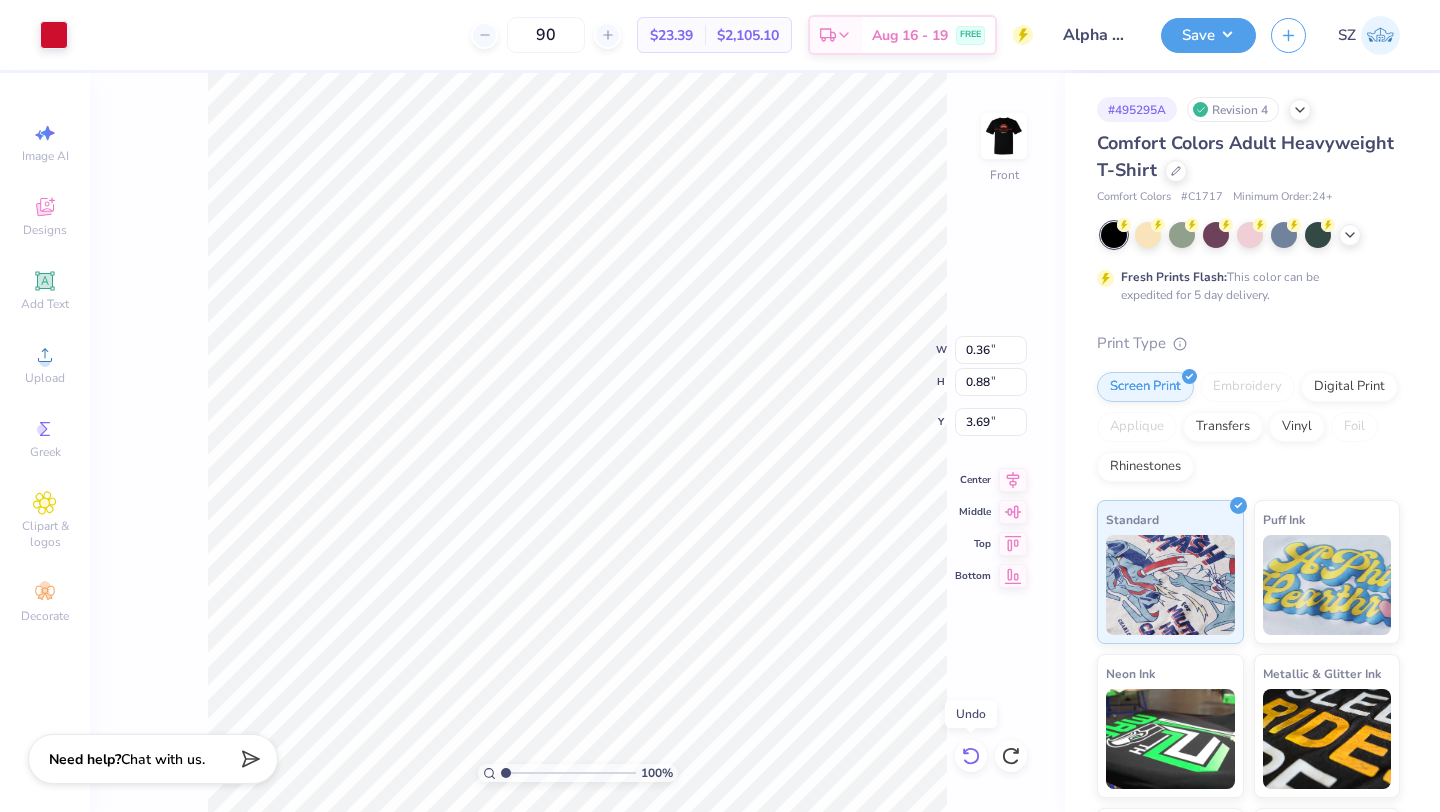 click 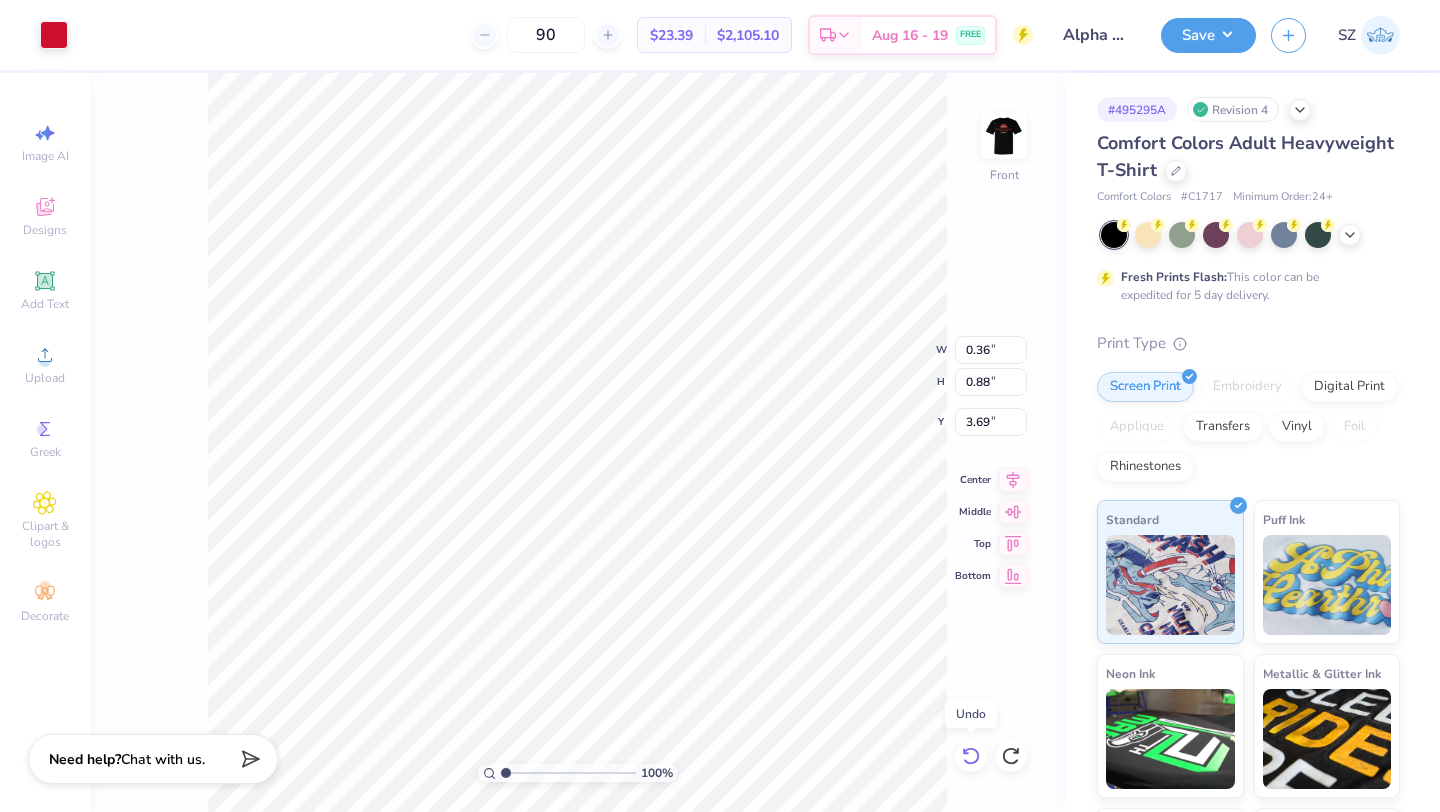 click 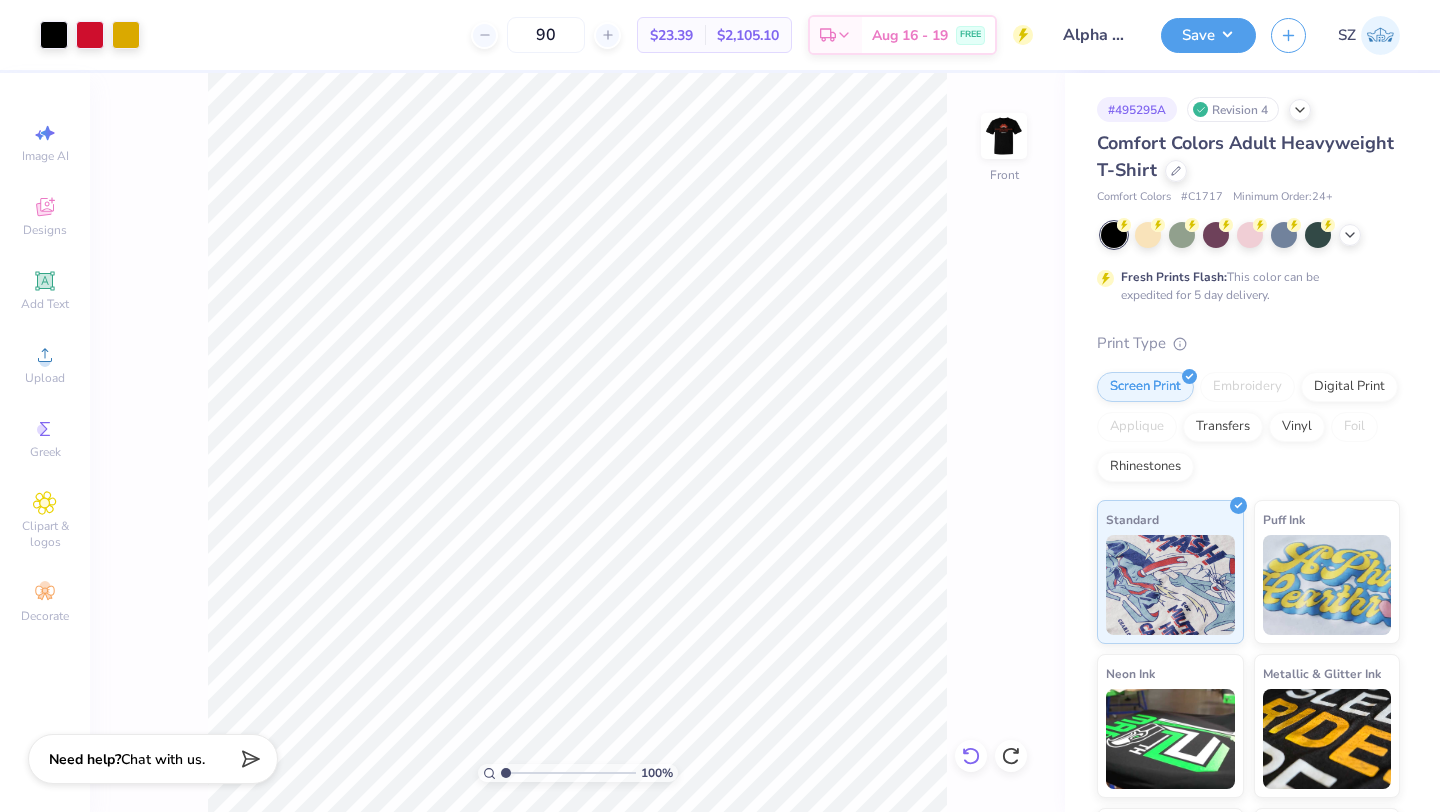 click 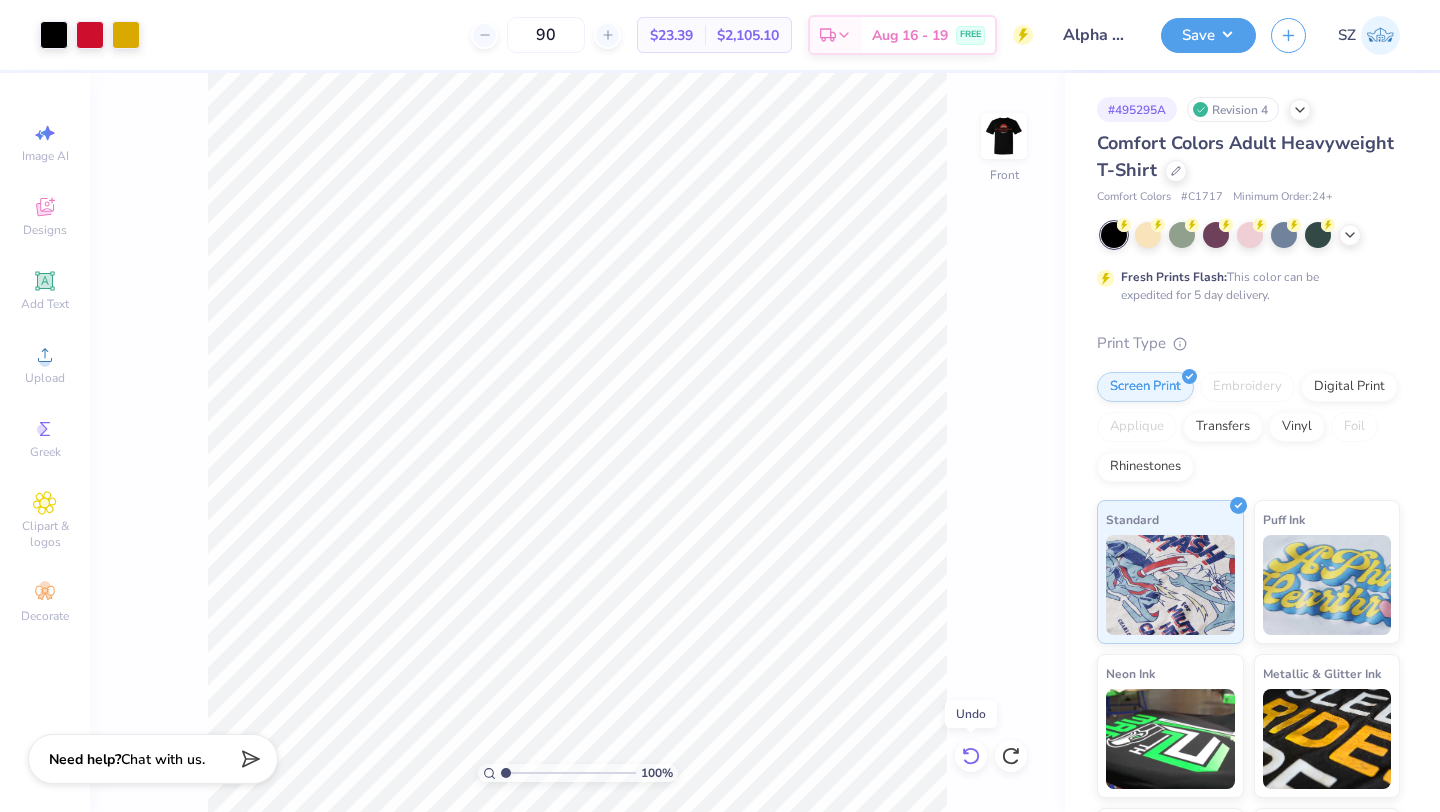 click at bounding box center (971, 756) 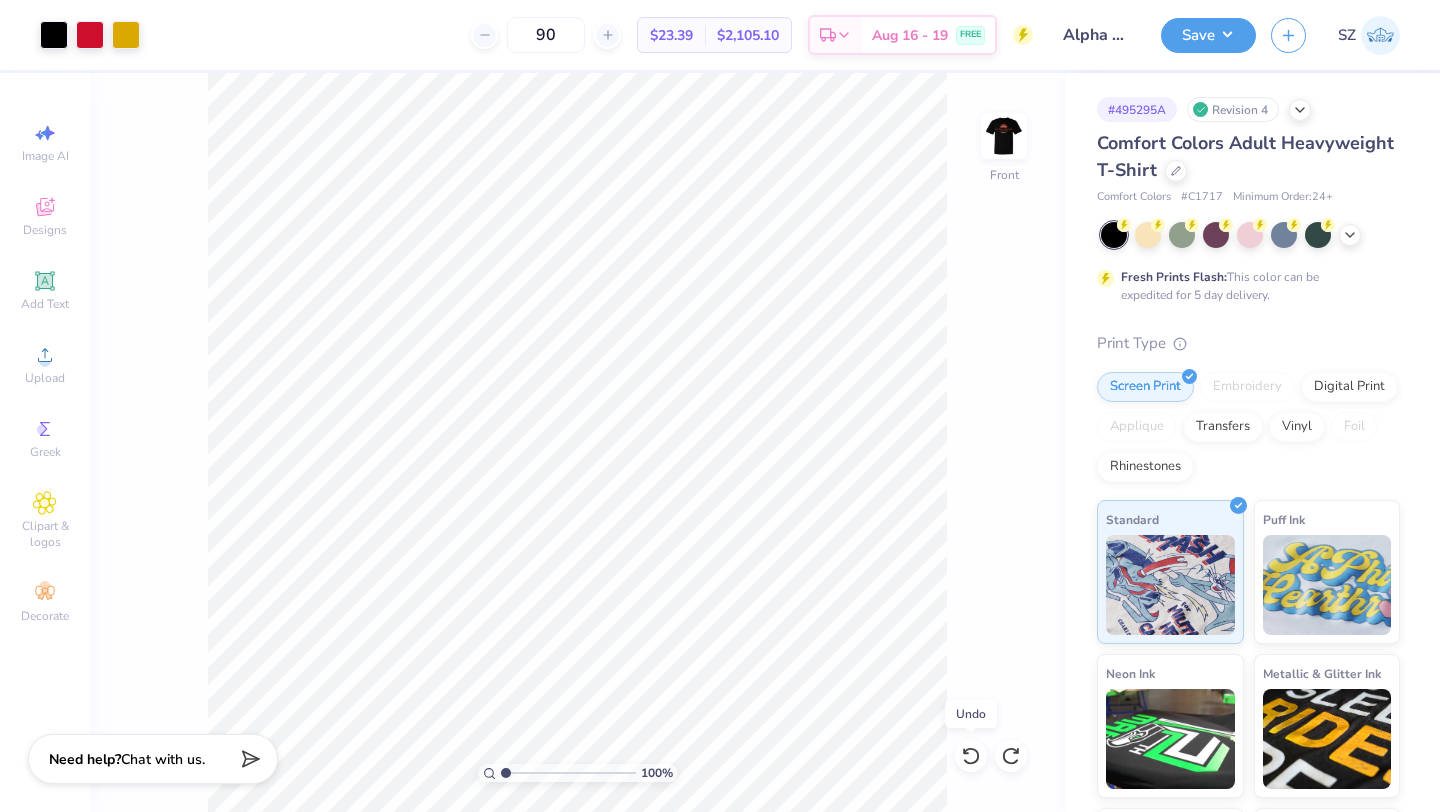 click 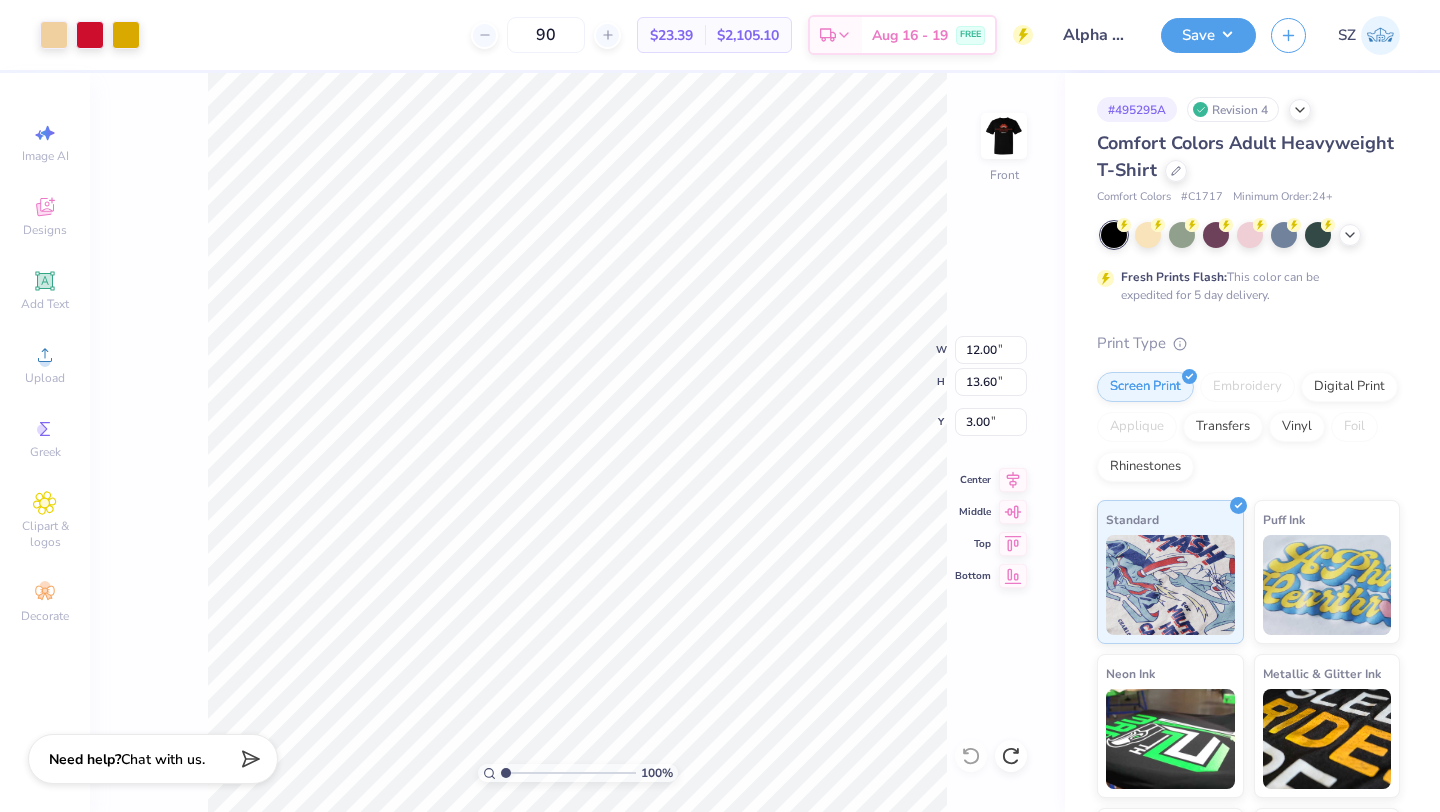 type on "5.05" 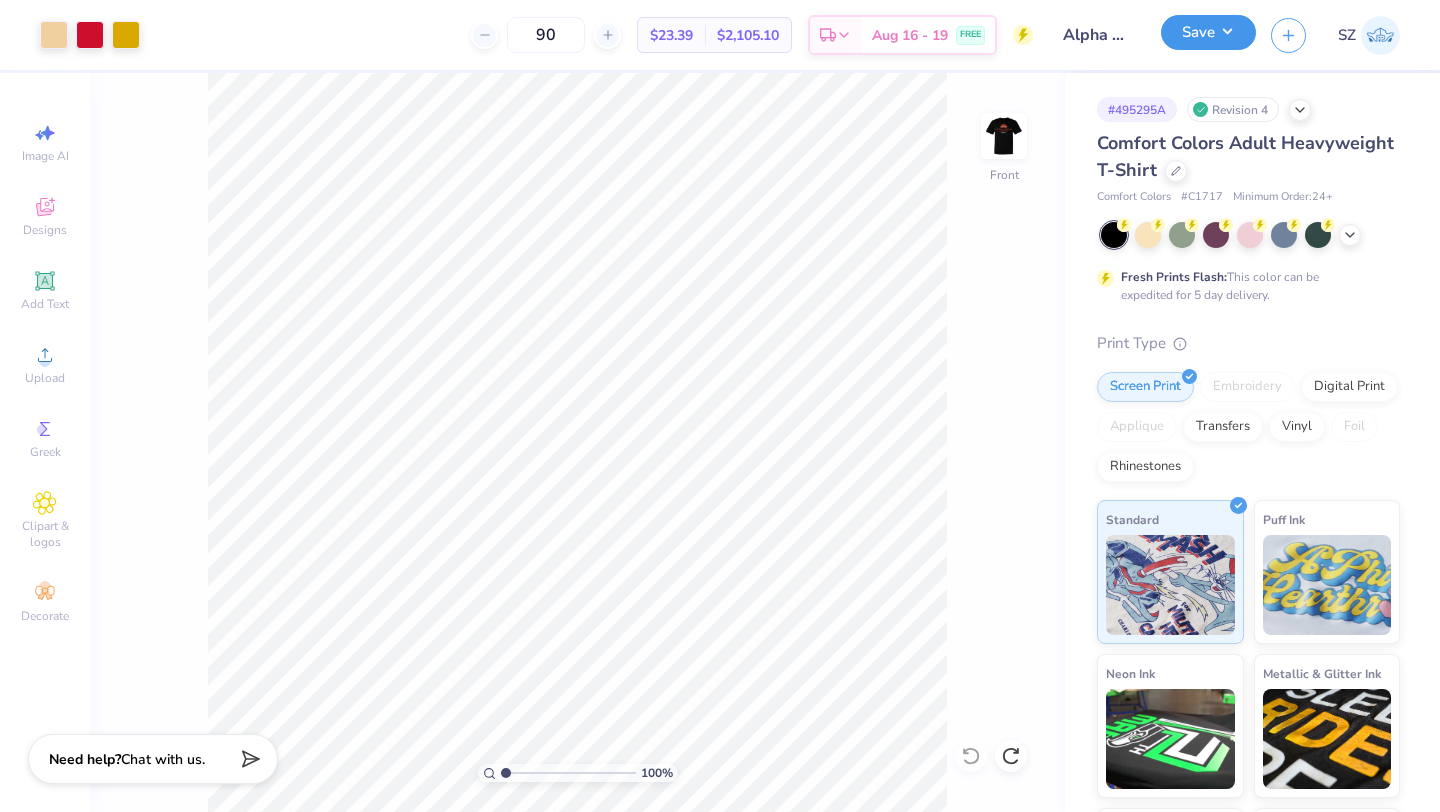 click on "Save" at bounding box center (1208, 32) 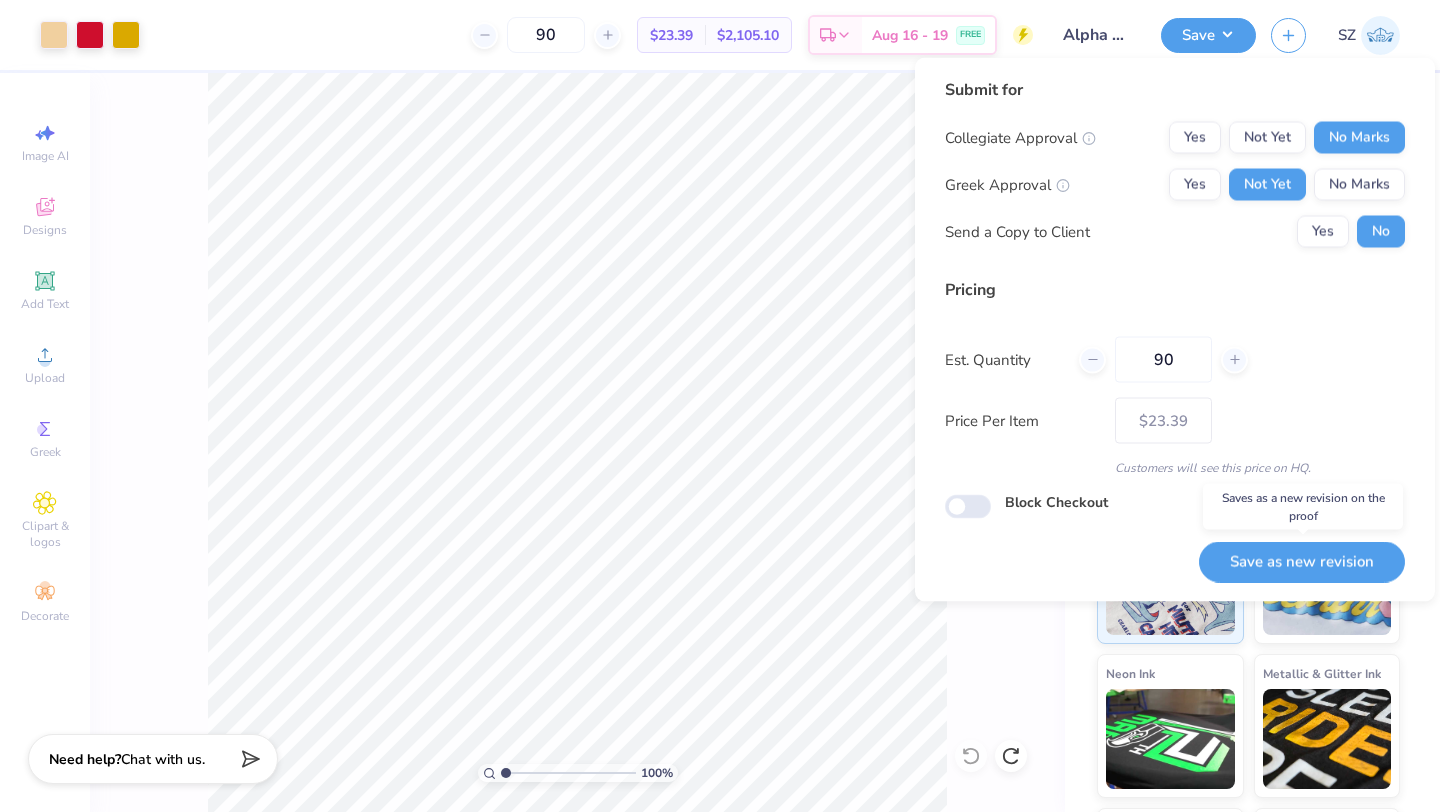 click on "Save as new revision" at bounding box center (1302, 561) 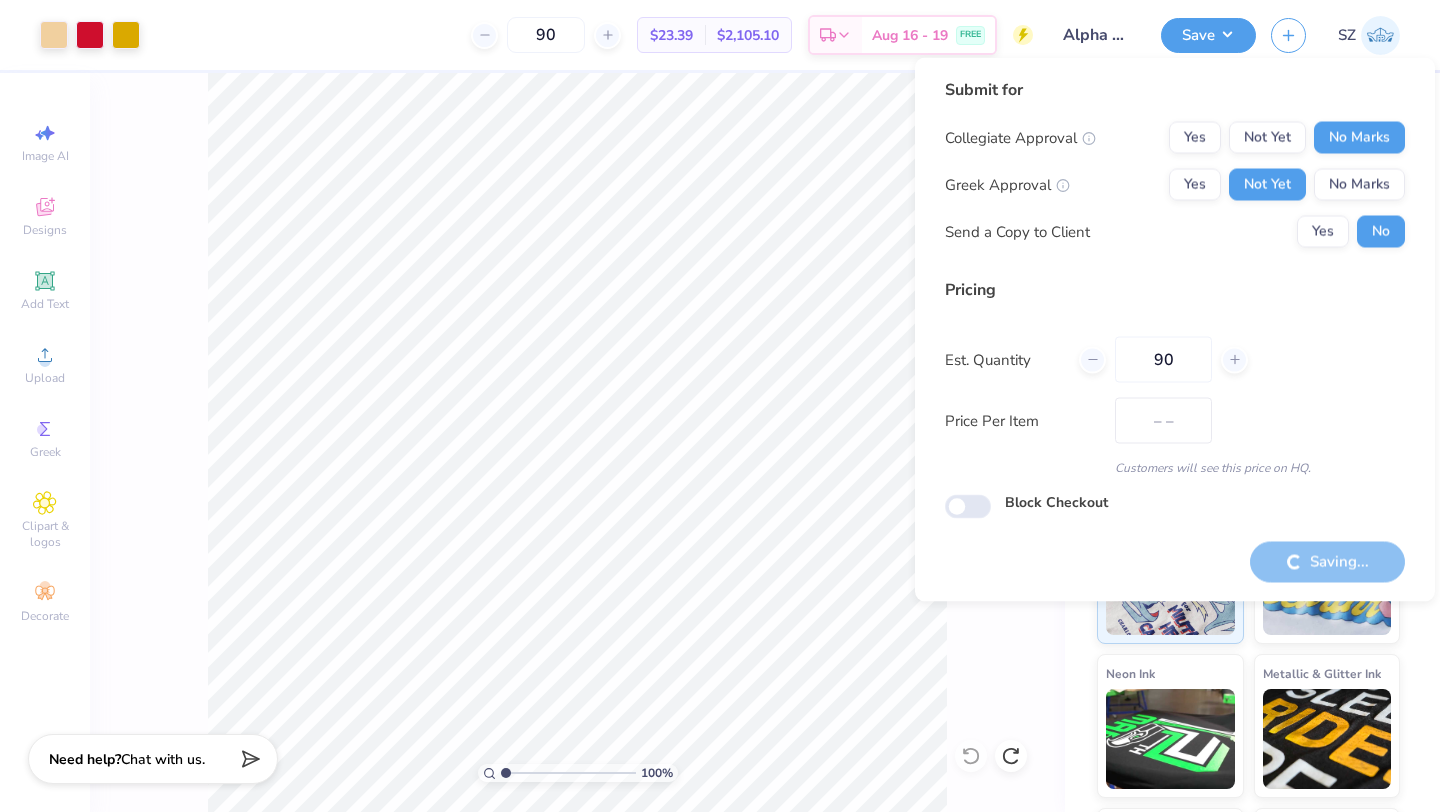 type on "$23.39" 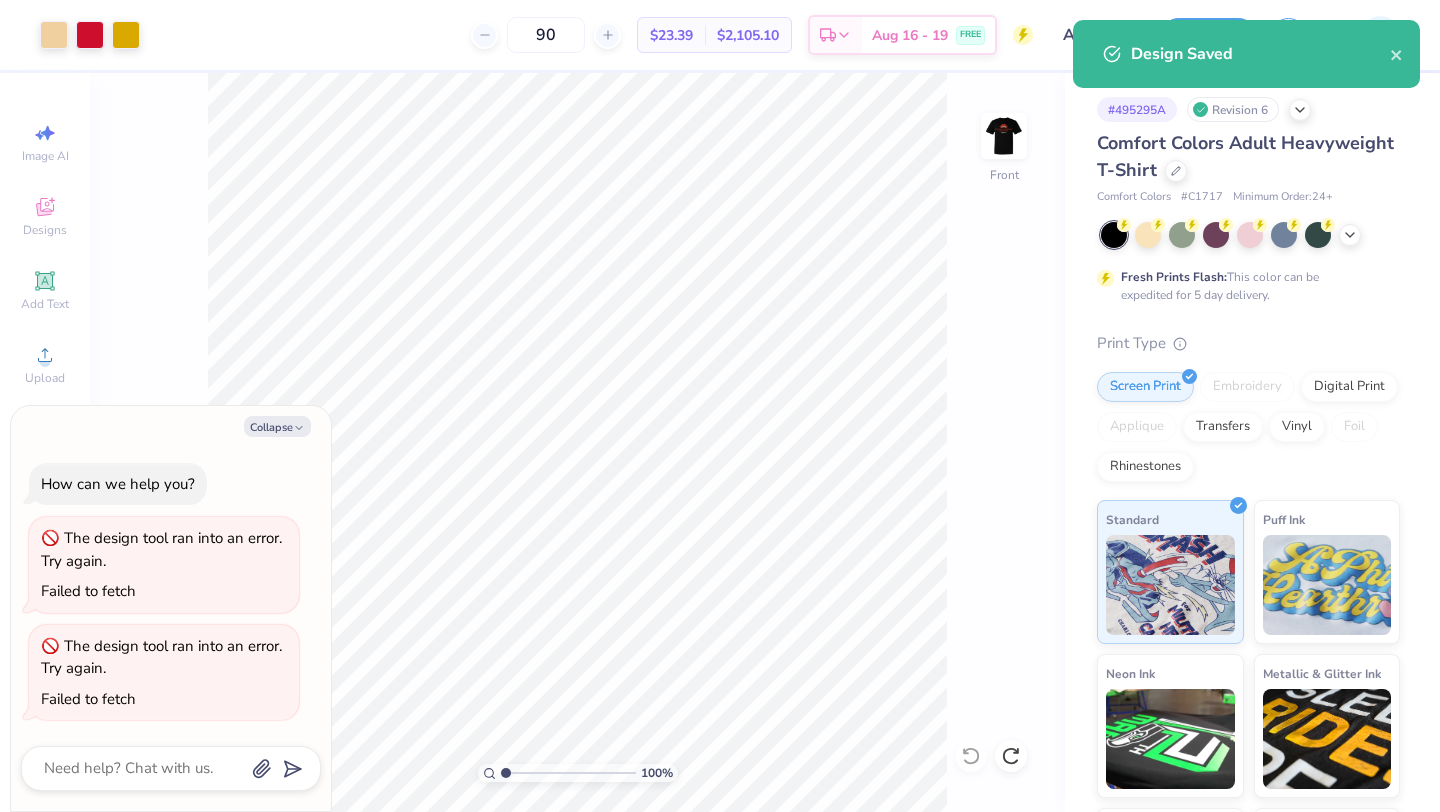 type on "x" 